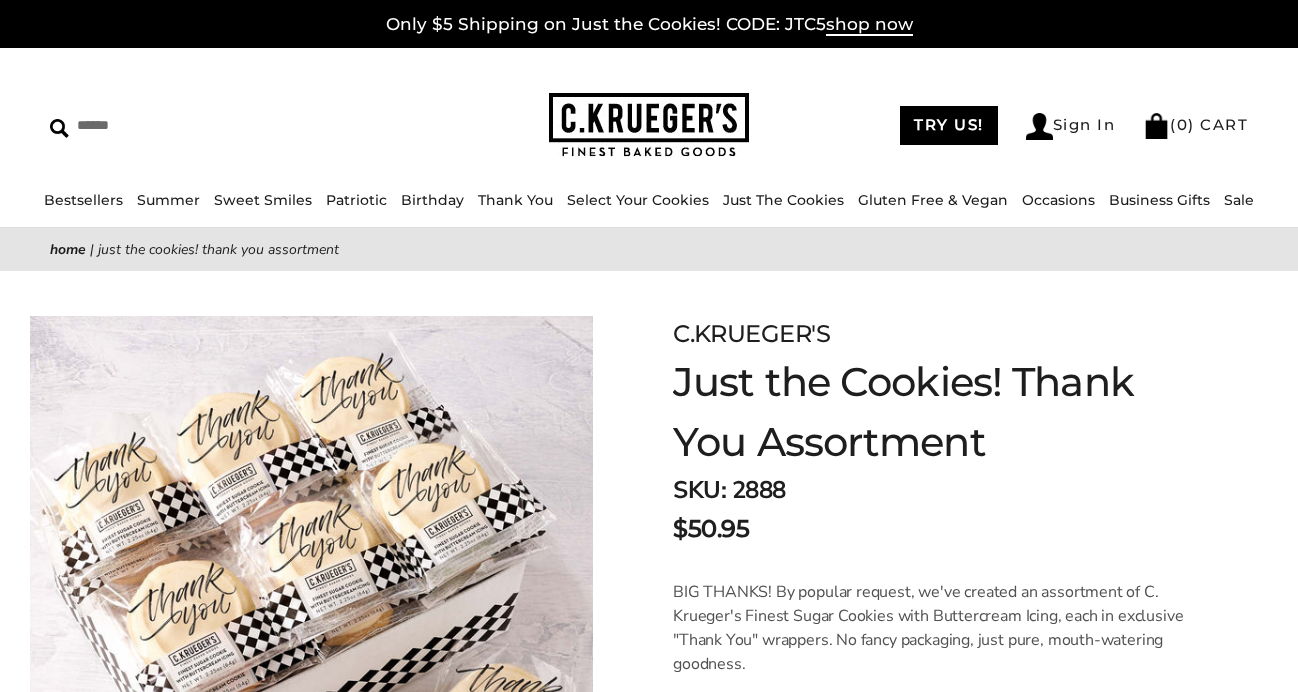 scroll, scrollTop: 0, scrollLeft: 0, axis: both 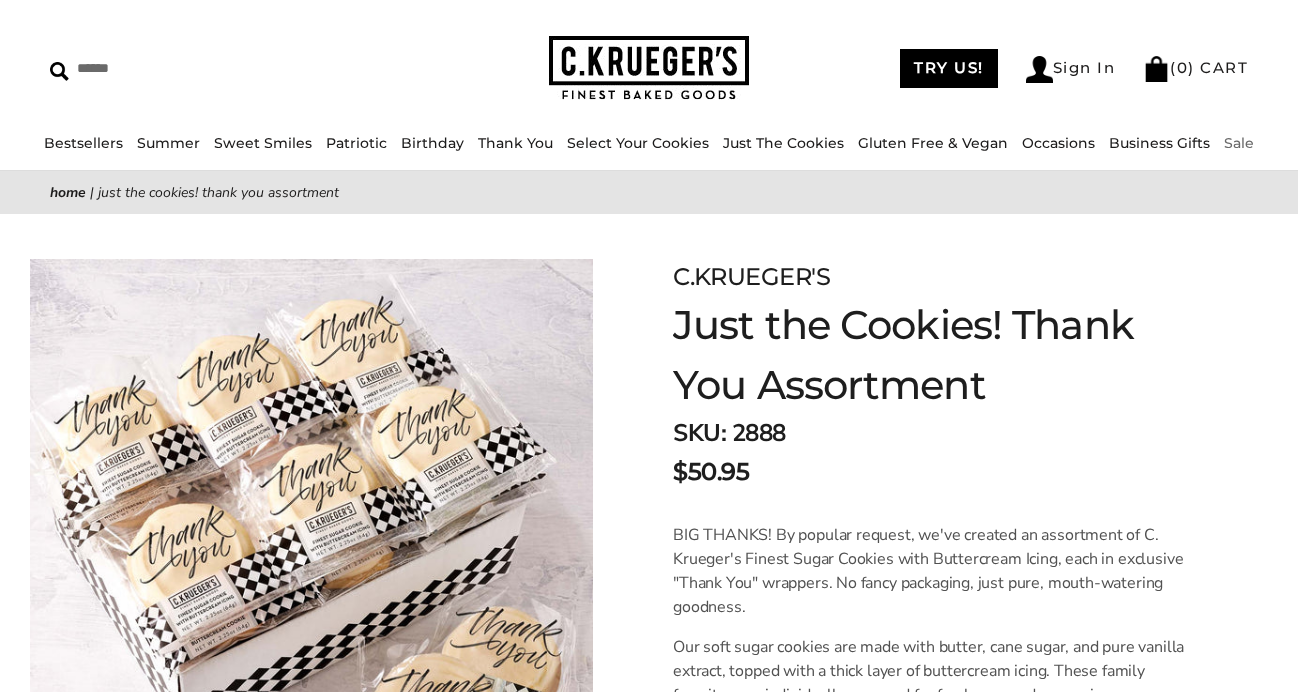 click on "Sale" at bounding box center [1239, 143] 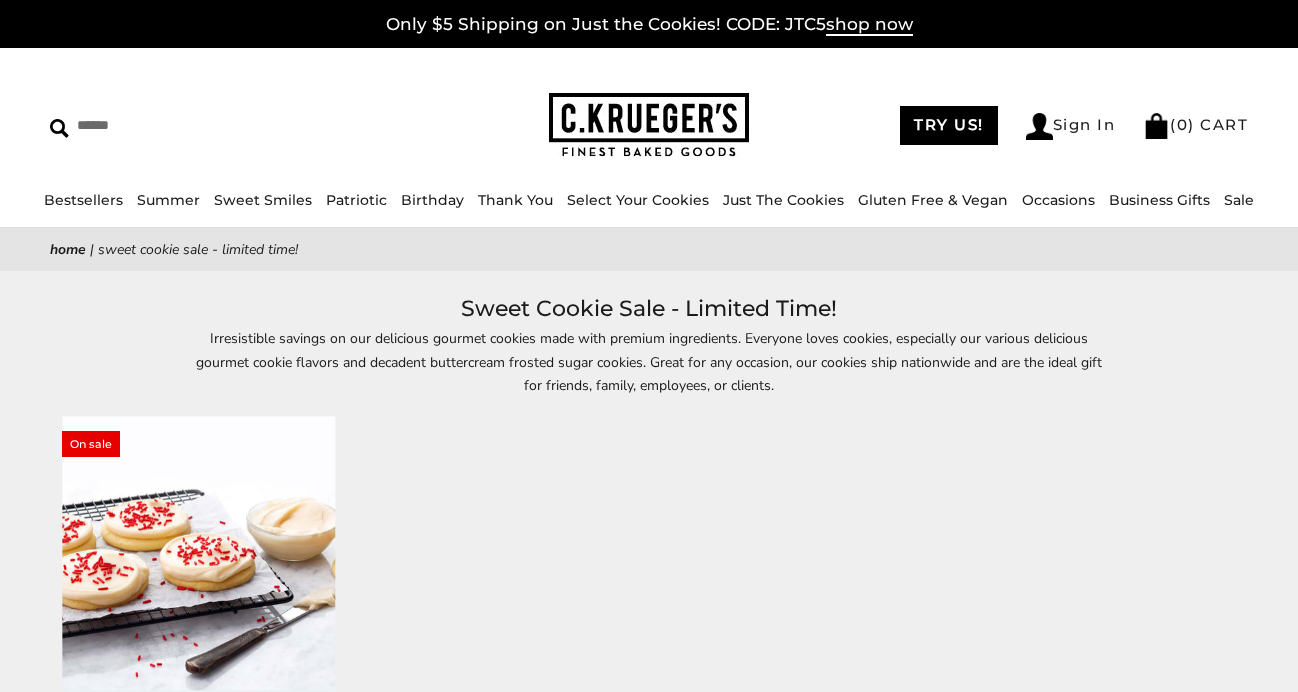 scroll, scrollTop: 0, scrollLeft: 0, axis: both 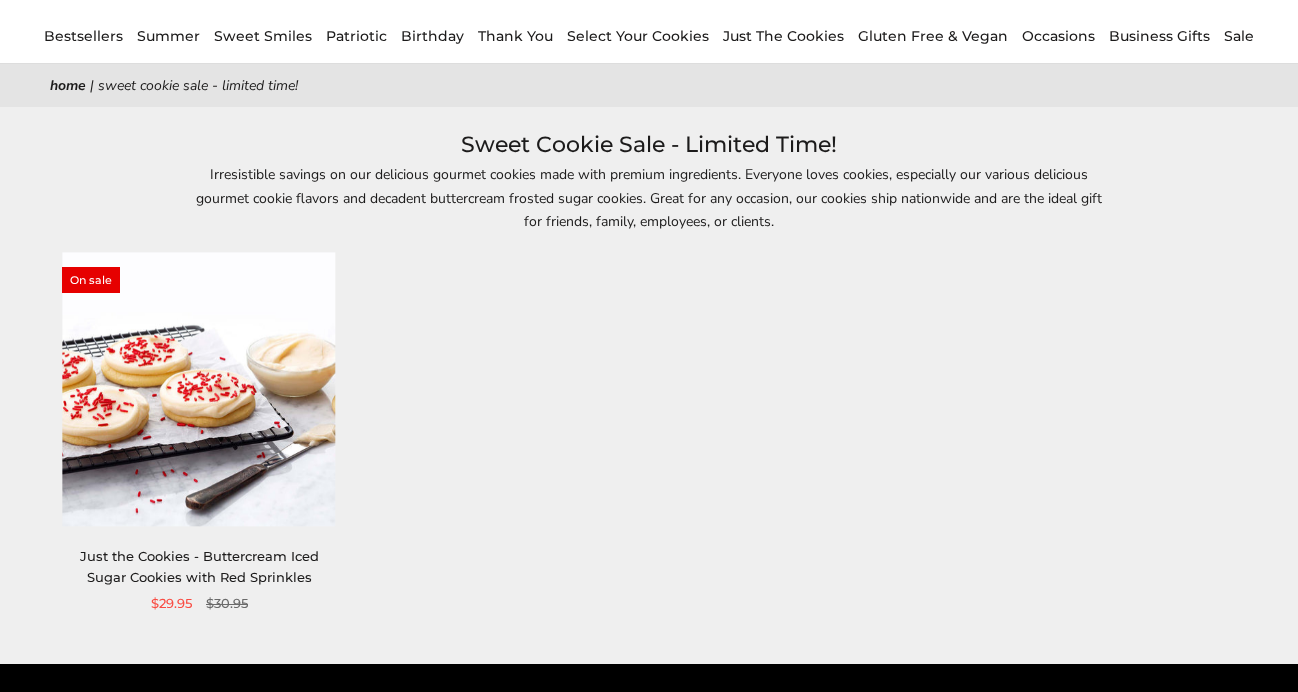 click on "Just the Cookies - Buttercream Iced Sugar Cookies with Red Sprinkles" at bounding box center [199, 566] 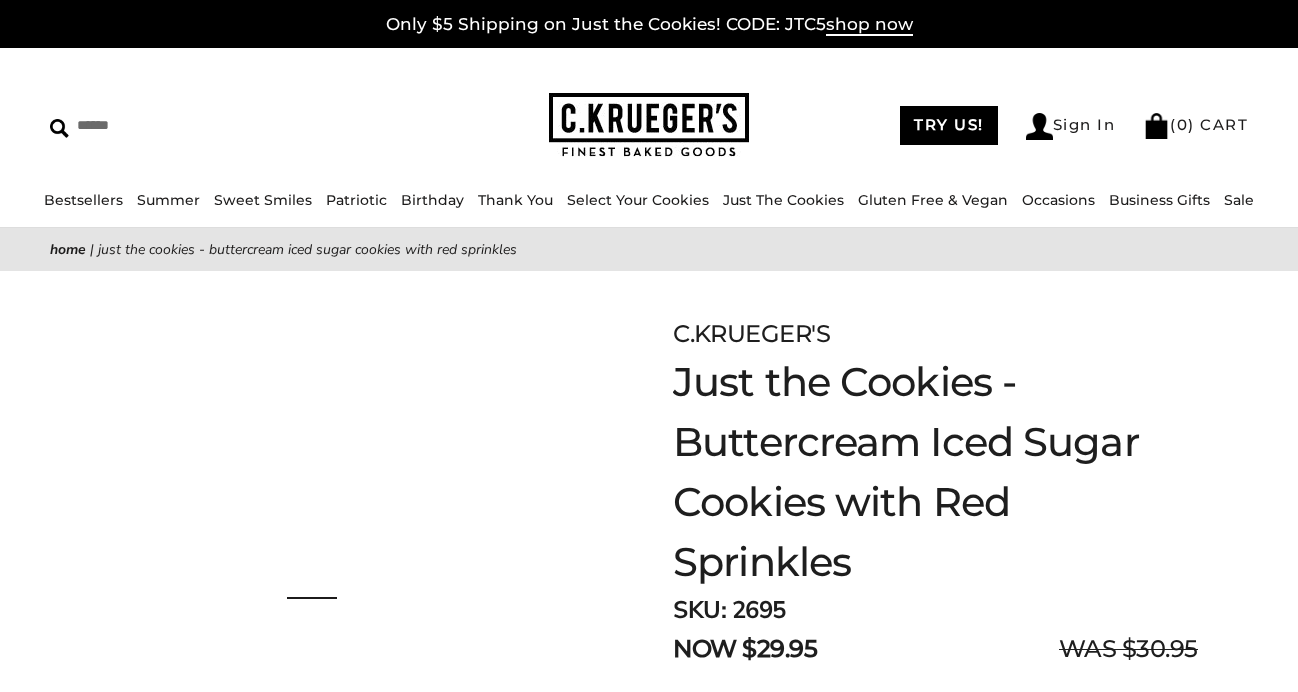scroll, scrollTop: 0, scrollLeft: 0, axis: both 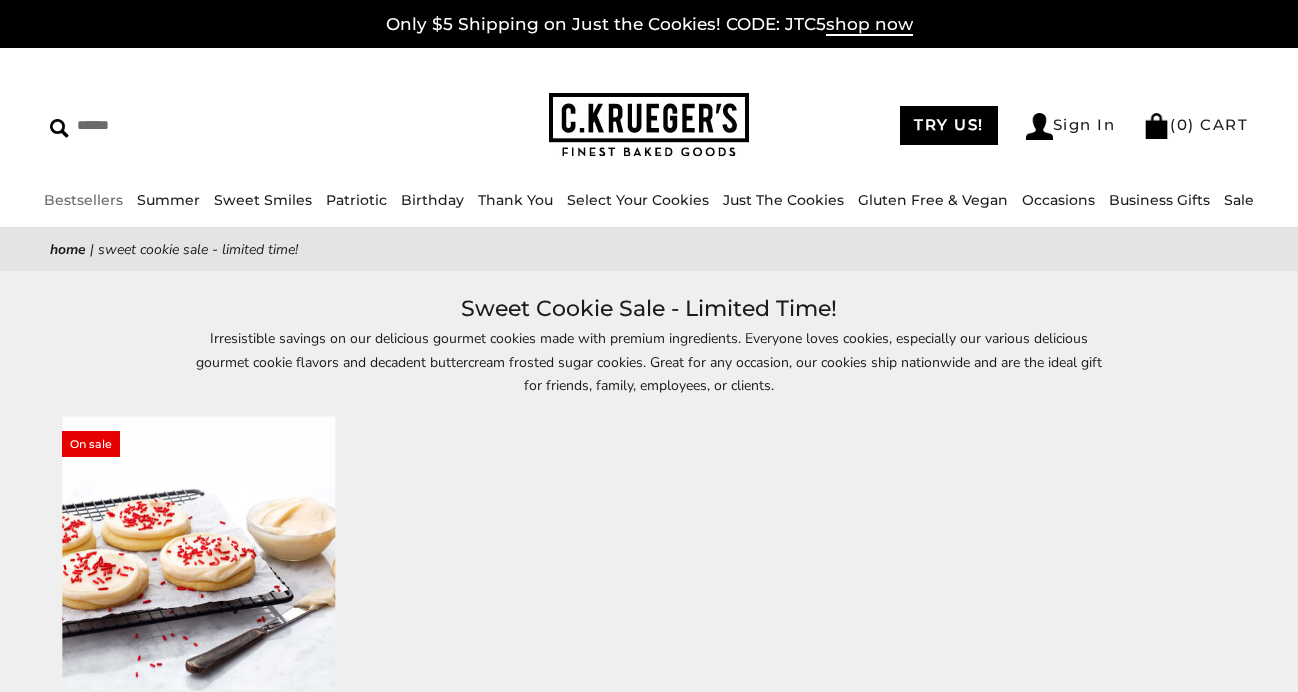 click on "Bestsellers" at bounding box center [83, 200] 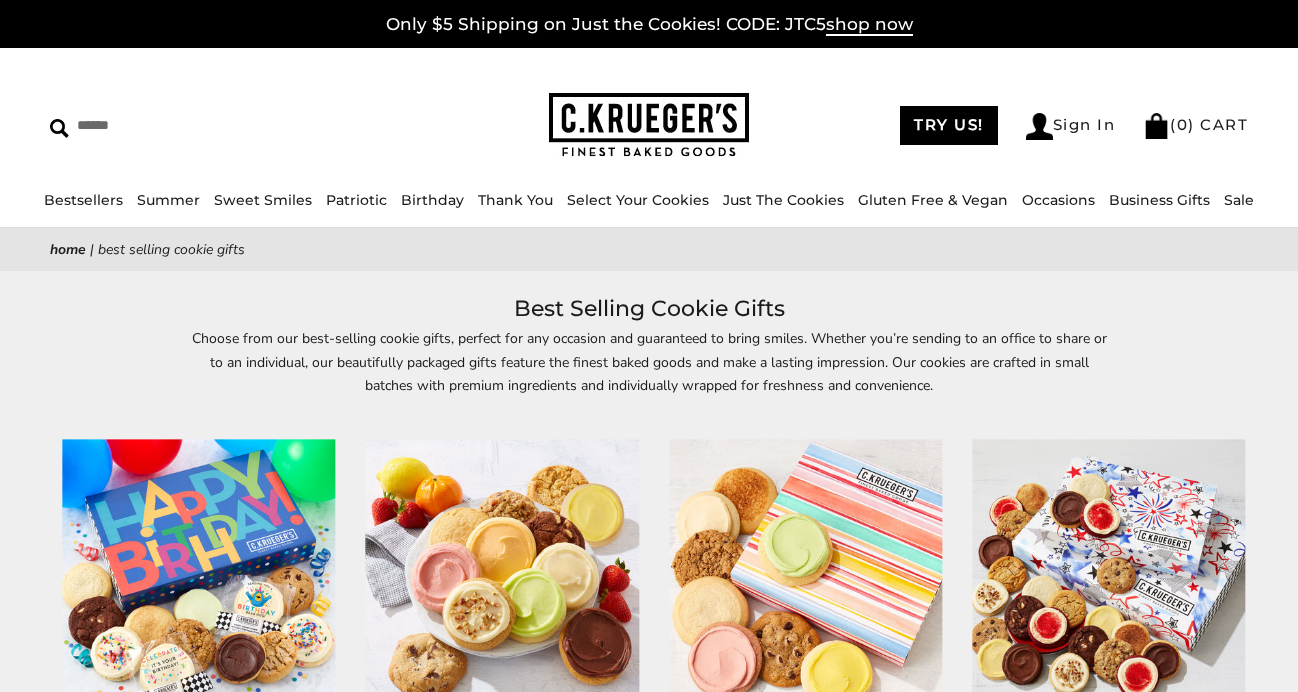 scroll, scrollTop: 0, scrollLeft: 0, axis: both 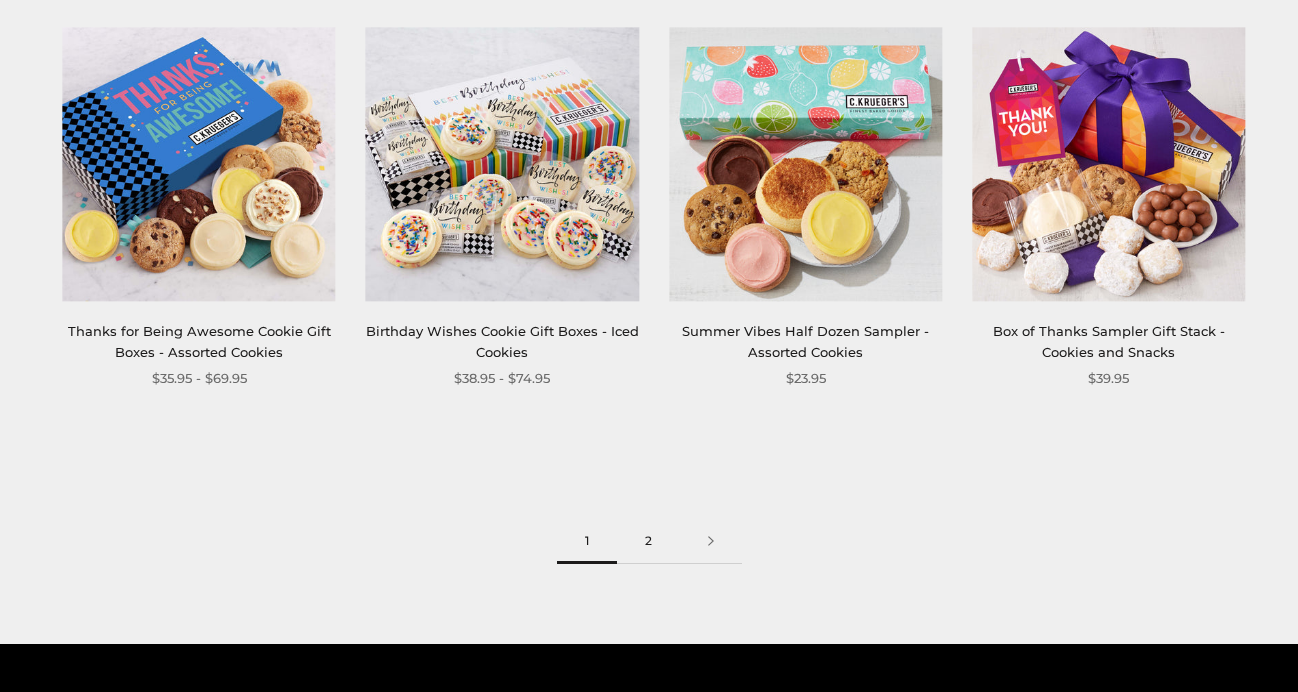 click on "2" at bounding box center (648, 541) 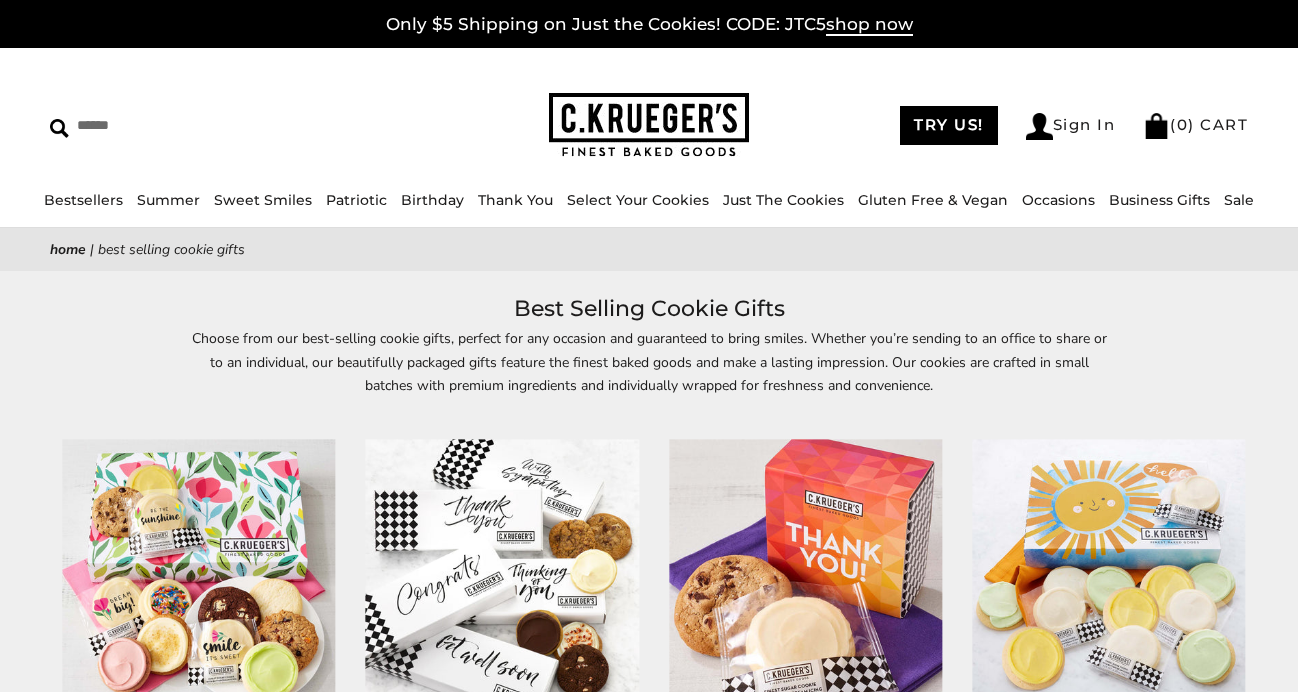 scroll, scrollTop: 0, scrollLeft: 0, axis: both 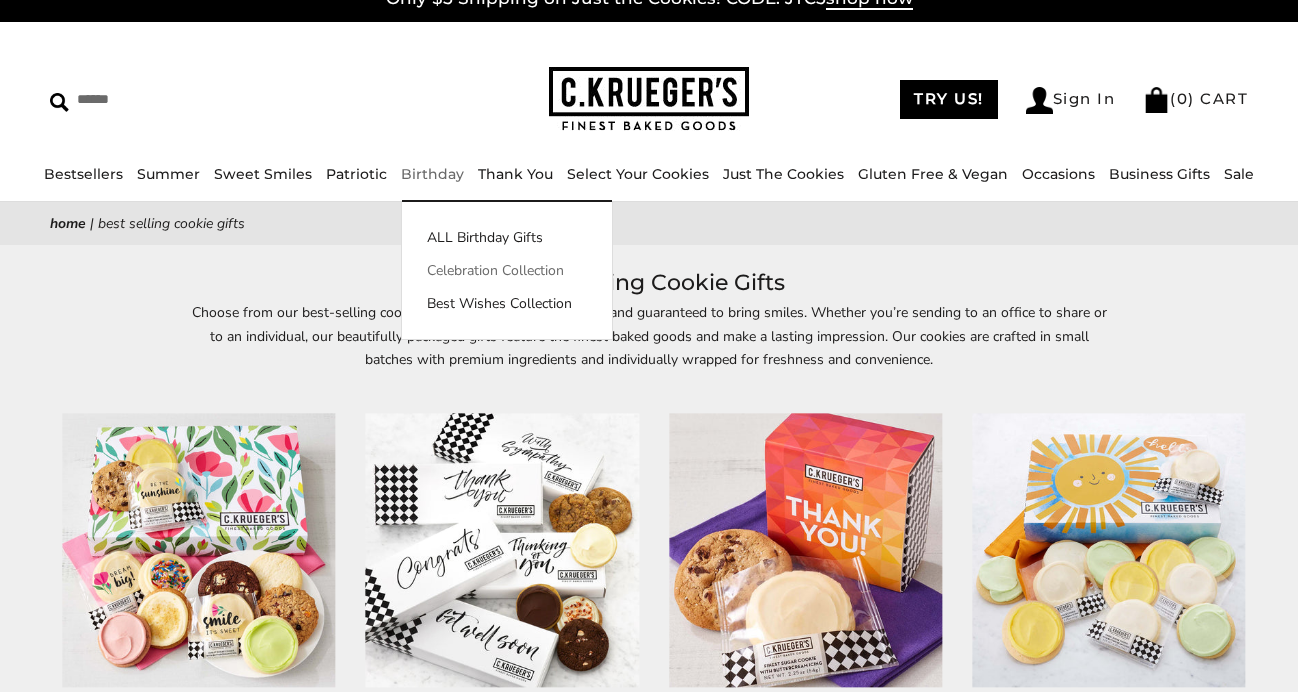 click on "Celebration Collection" at bounding box center [507, 270] 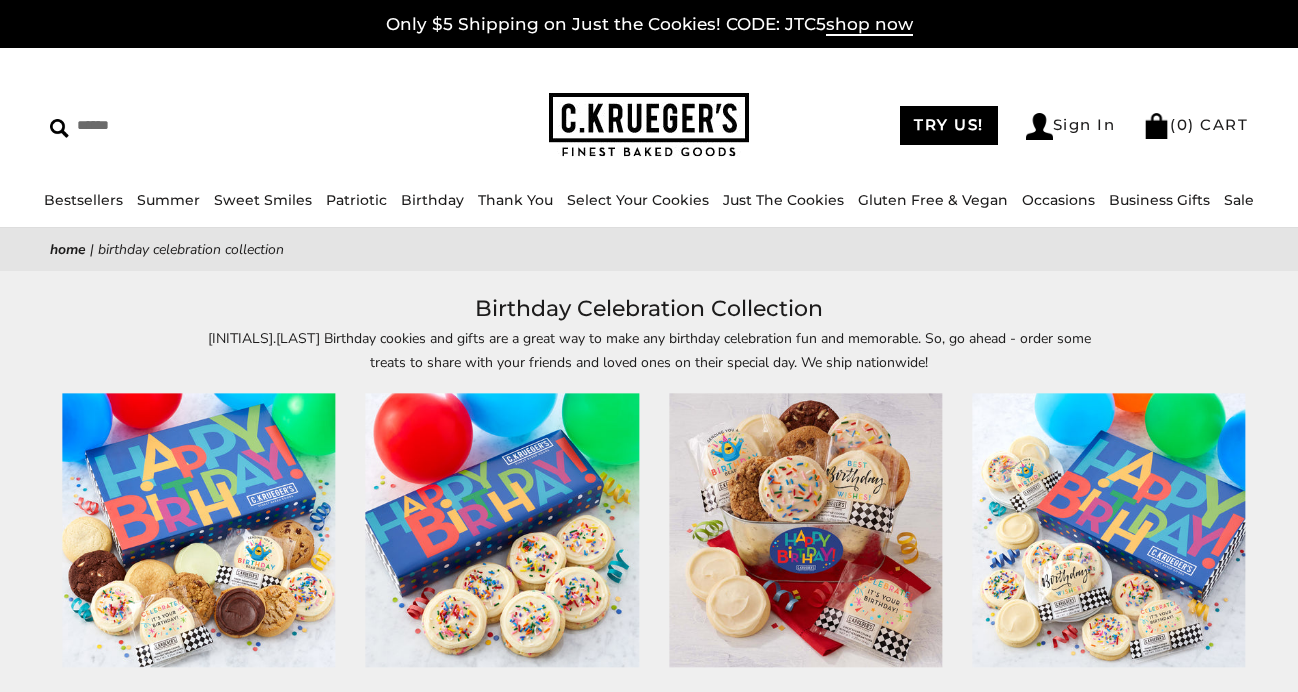 scroll, scrollTop: 0, scrollLeft: 0, axis: both 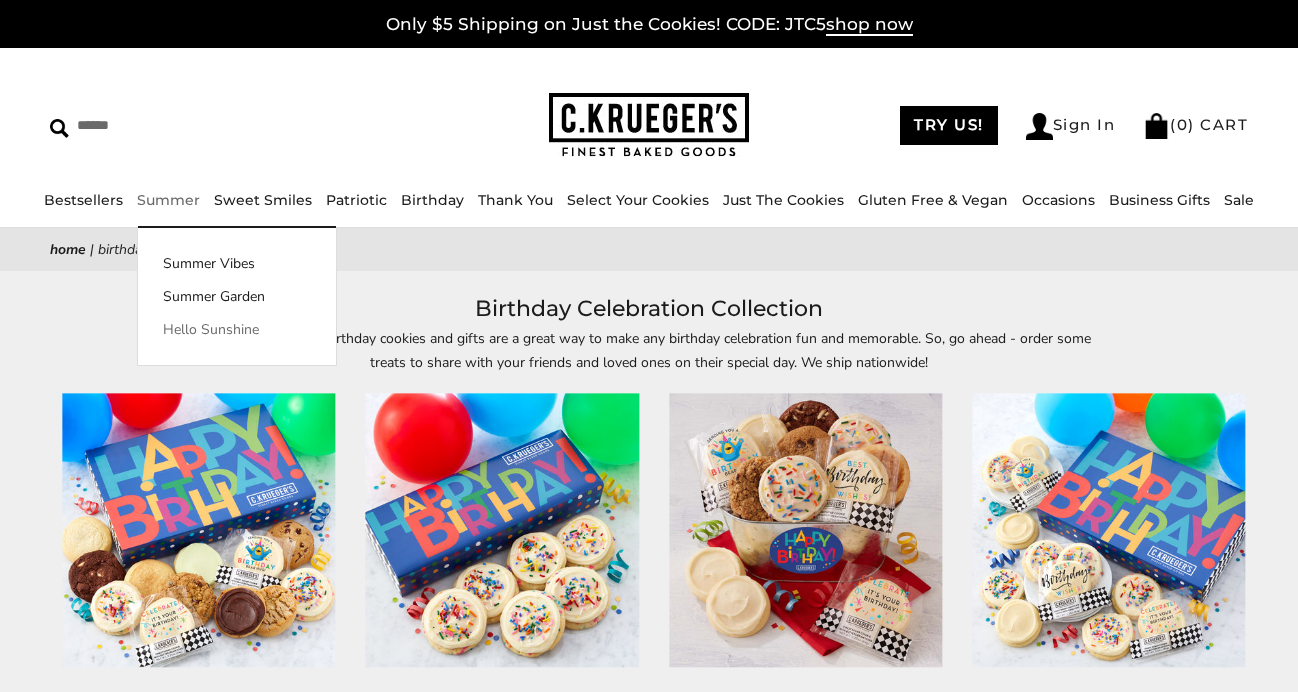 click on "Hello Sunshine" at bounding box center (237, 329) 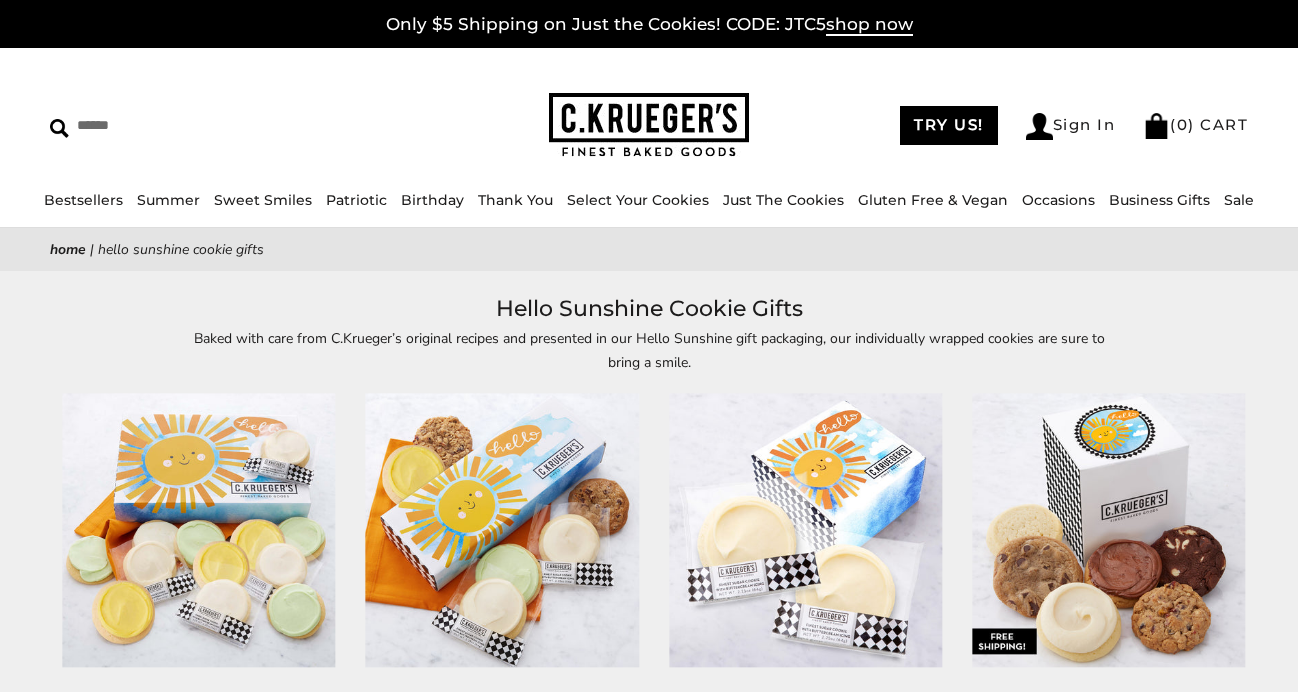 scroll, scrollTop: 0, scrollLeft: 0, axis: both 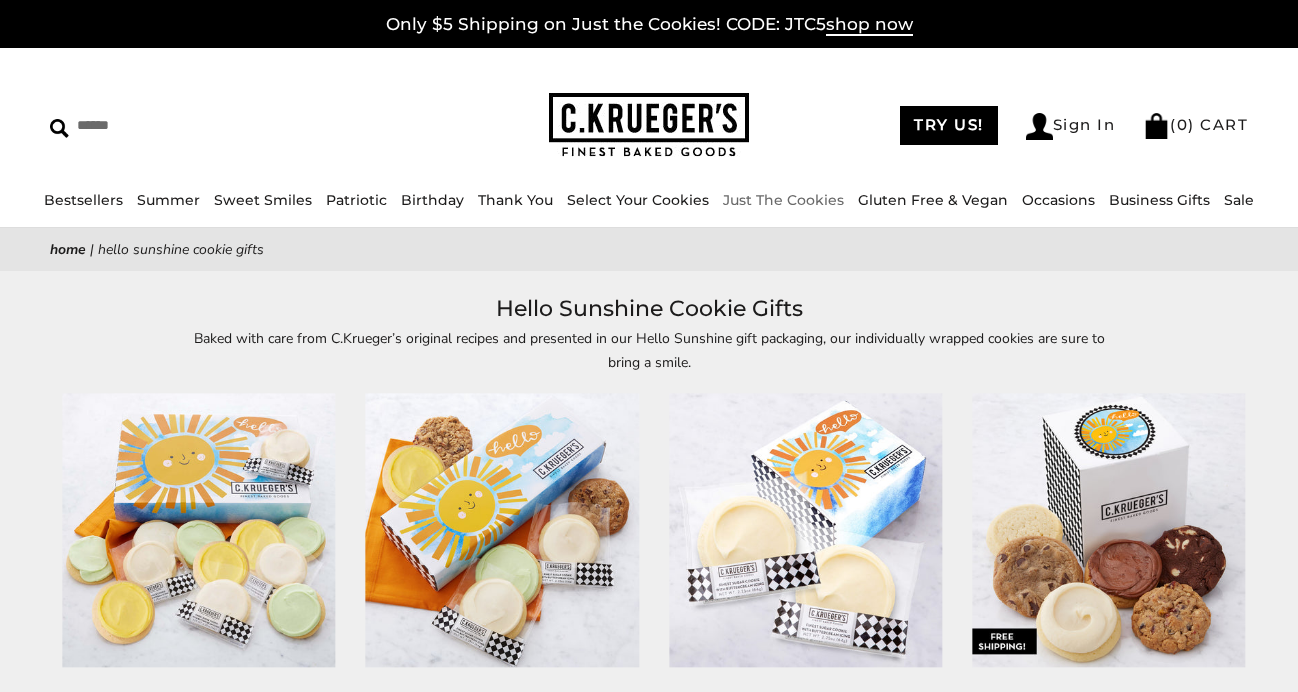 click on "Just The Cookies" at bounding box center (783, 200) 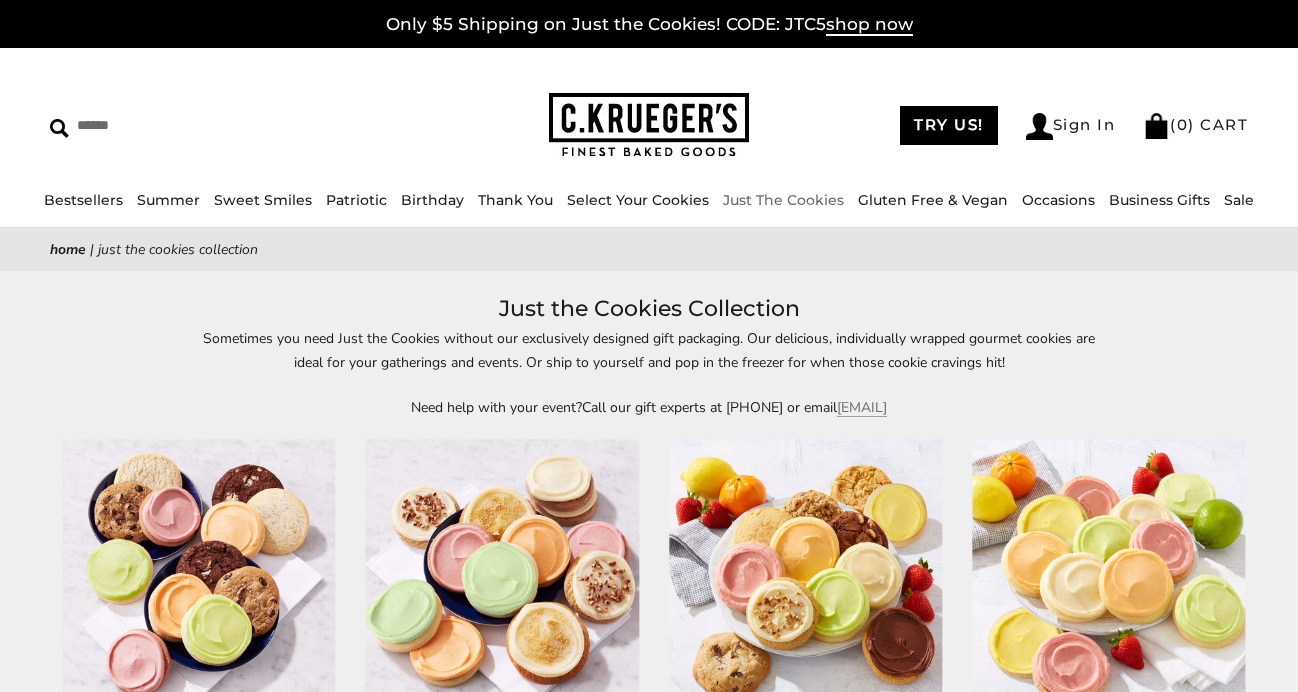 scroll, scrollTop: 0, scrollLeft: 0, axis: both 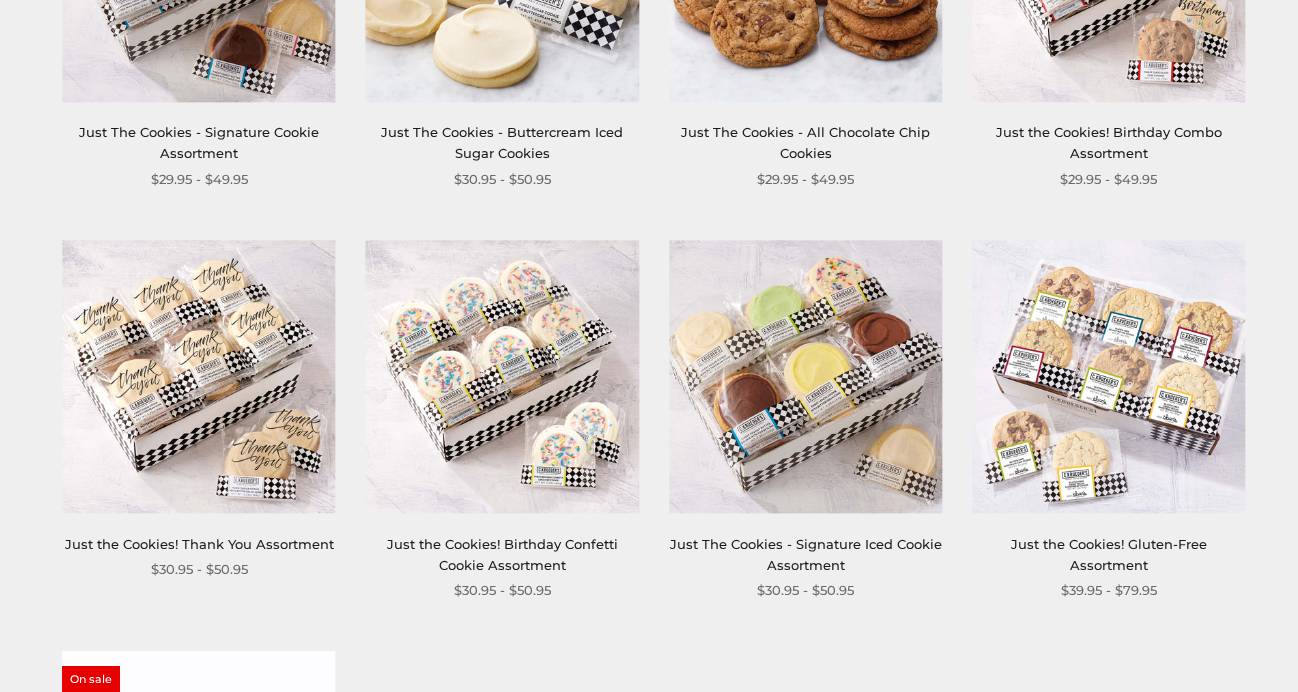 click on "Just the Cookies! Birthday Confetti Cookie Assortment" at bounding box center (502, 555) 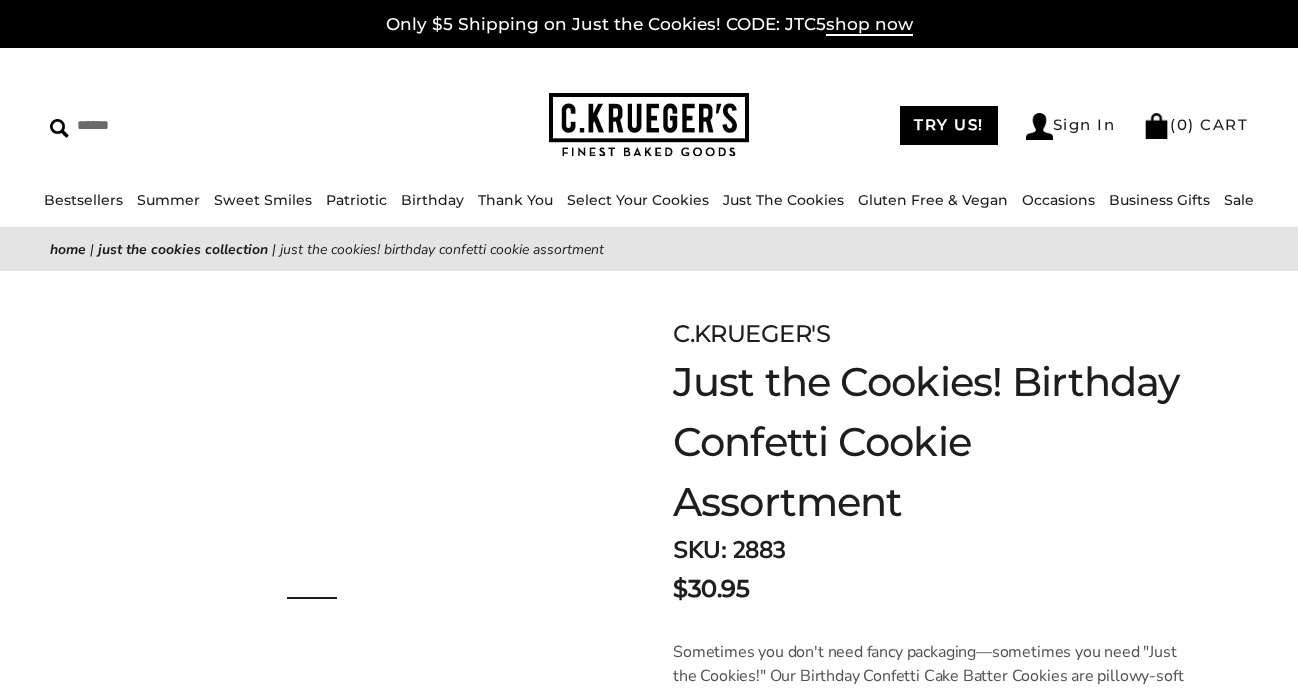 scroll, scrollTop: 0, scrollLeft: 0, axis: both 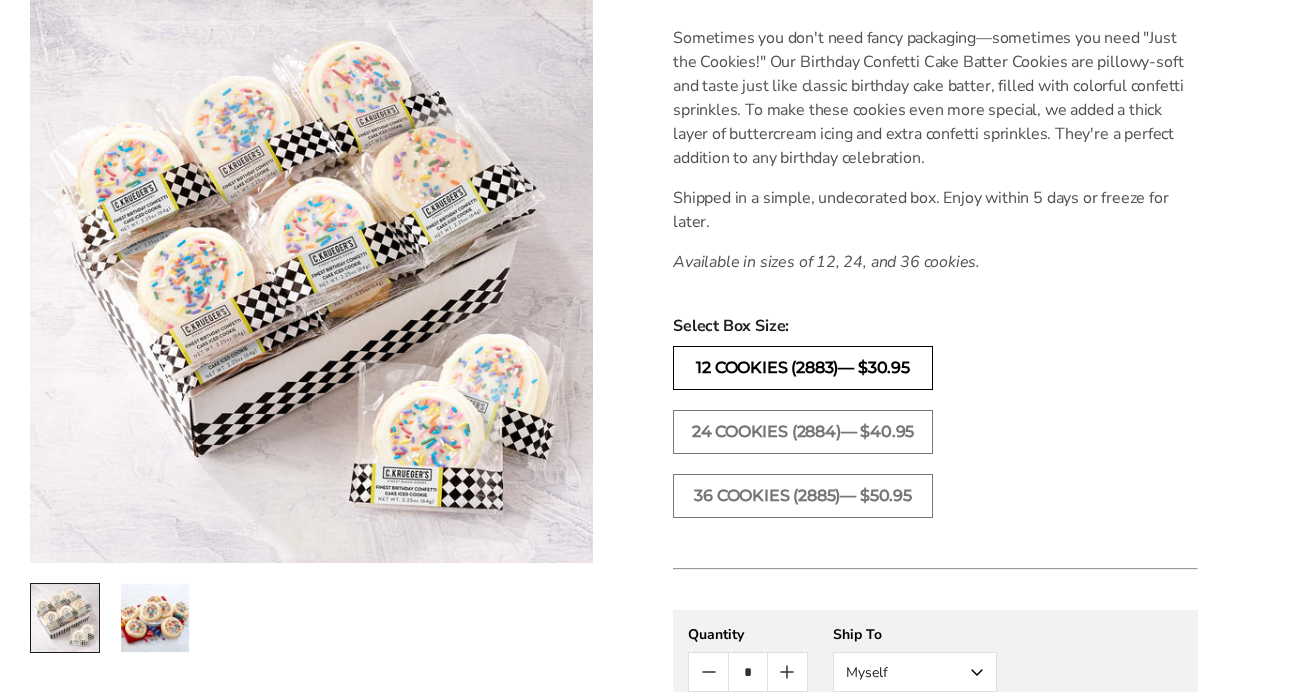 click on "12 COOKIES (2883)— $30.95" at bounding box center (803, 368) 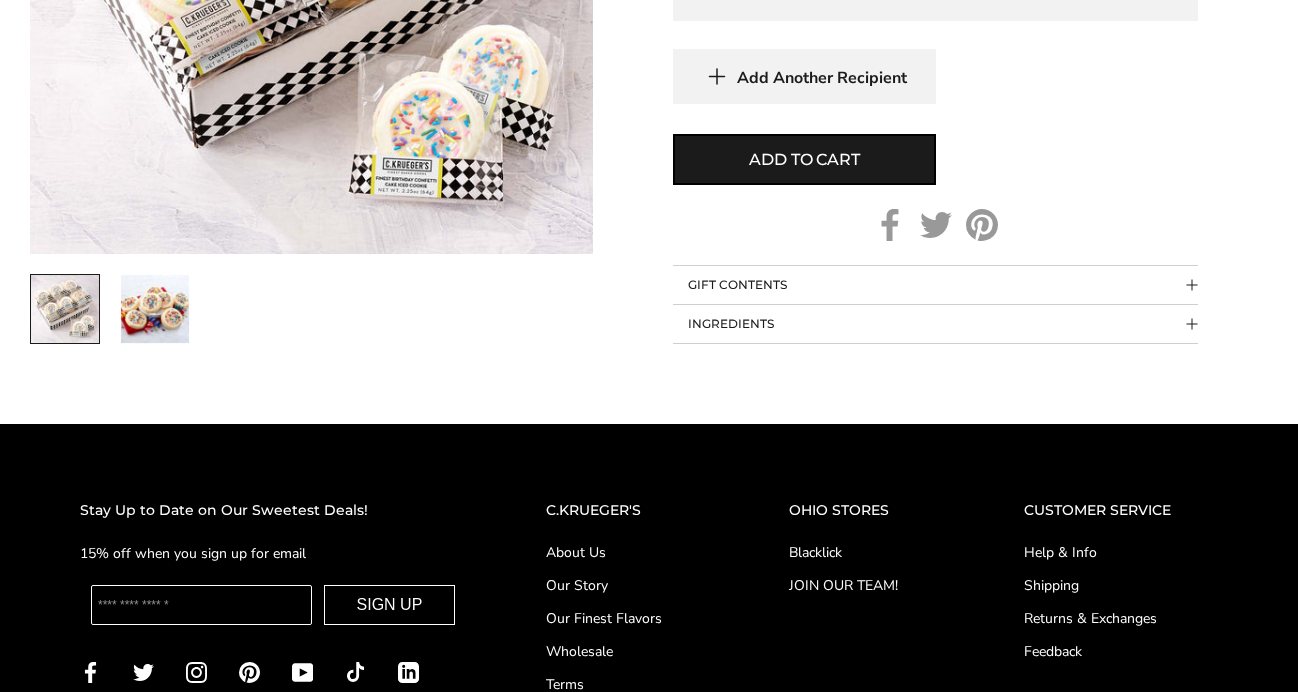 scroll, scrollTop: 1371, scrollLeft: 0, axis: vertical 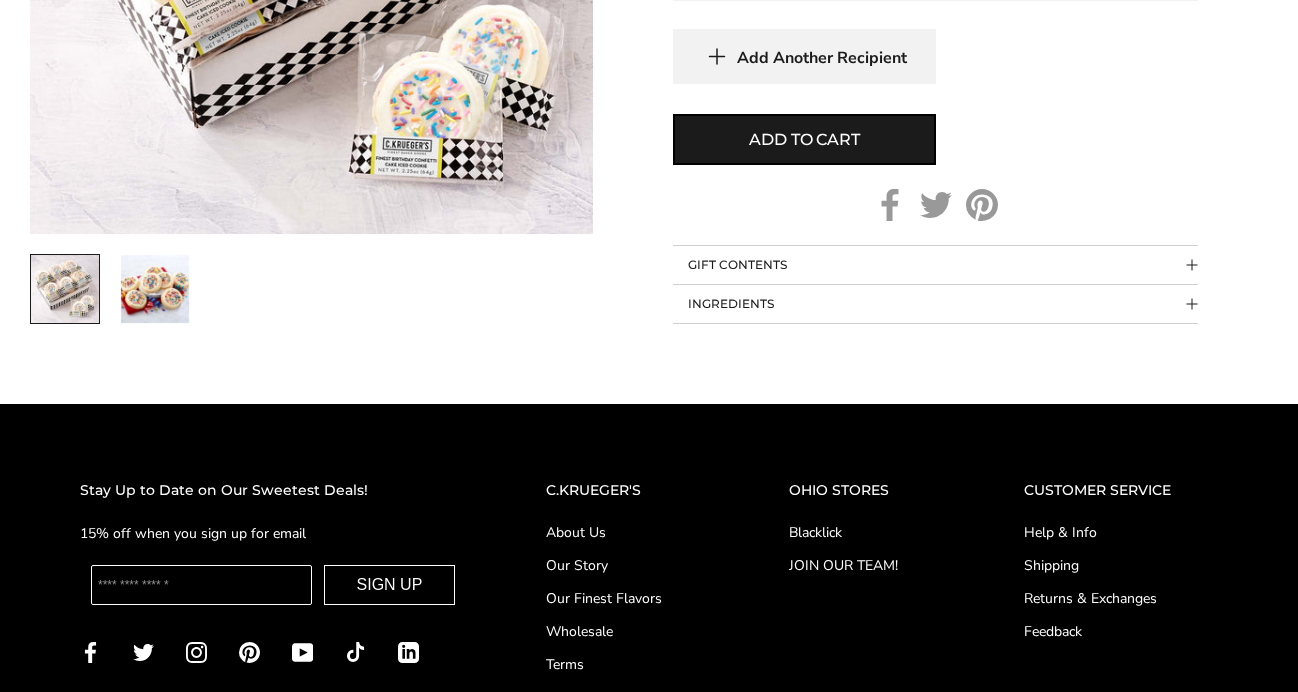 click on "INGREDIENTS" at bounding box center [935, 304] 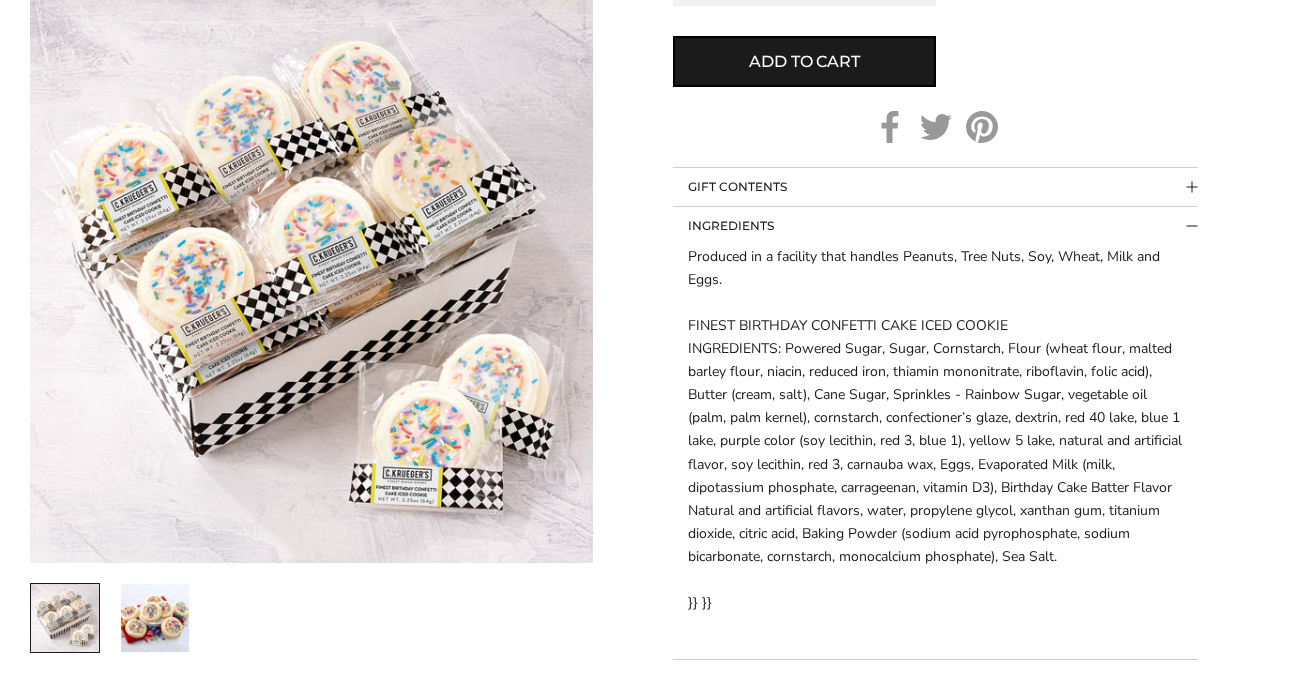 scroll, scrollTop: 1459, scrollLeft: 0, axis: vertical 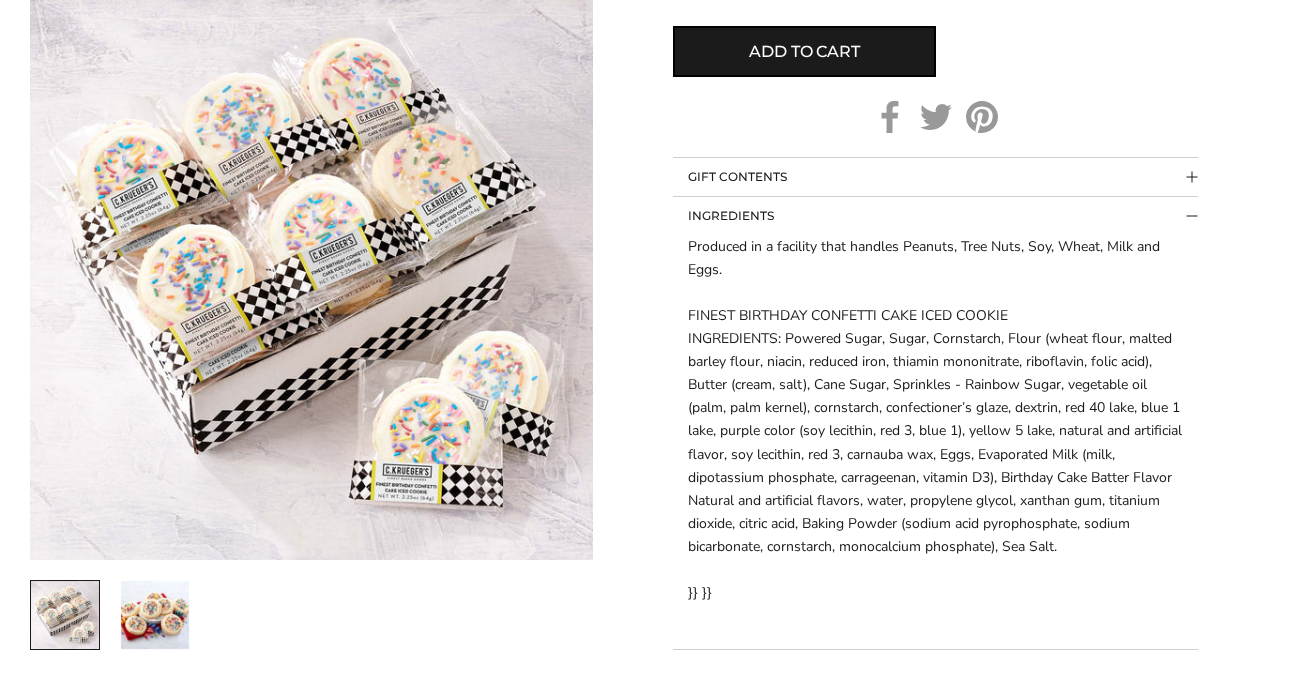 click on "GIFT CONTENTS" at bounding box center [935, 177] 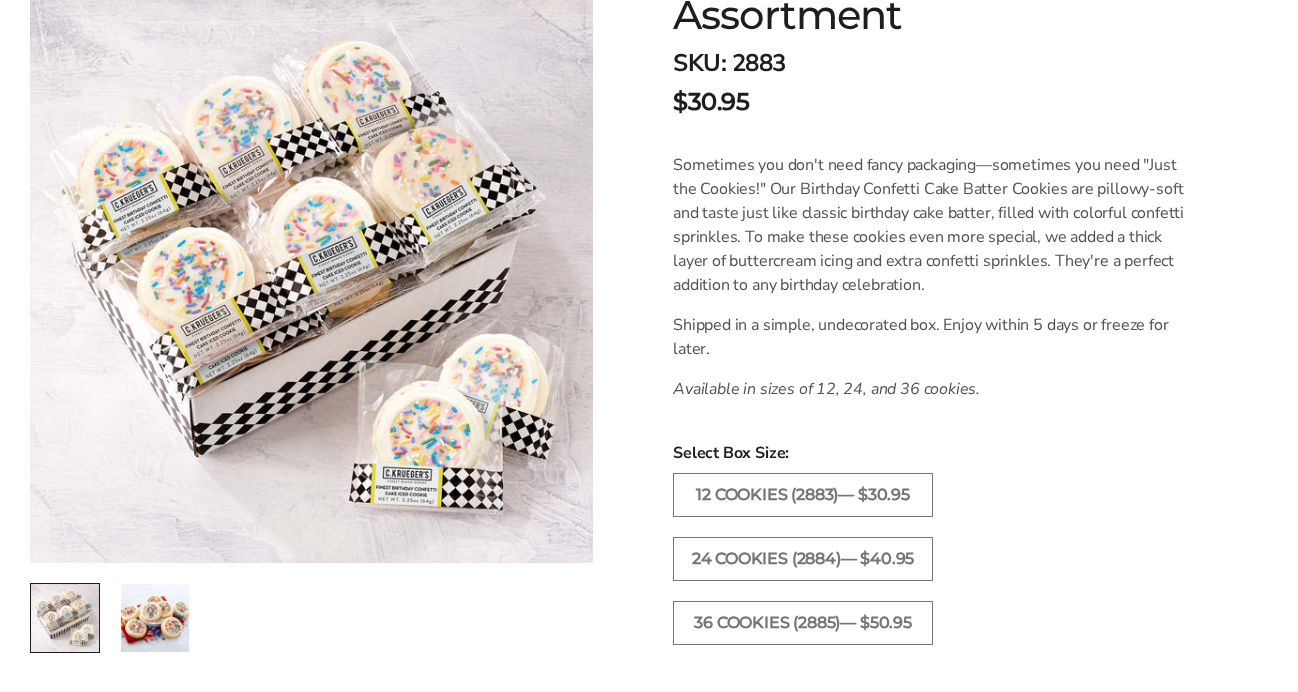 scroll, scrollTop: 496, scrollLeft: 0, axis: vertical 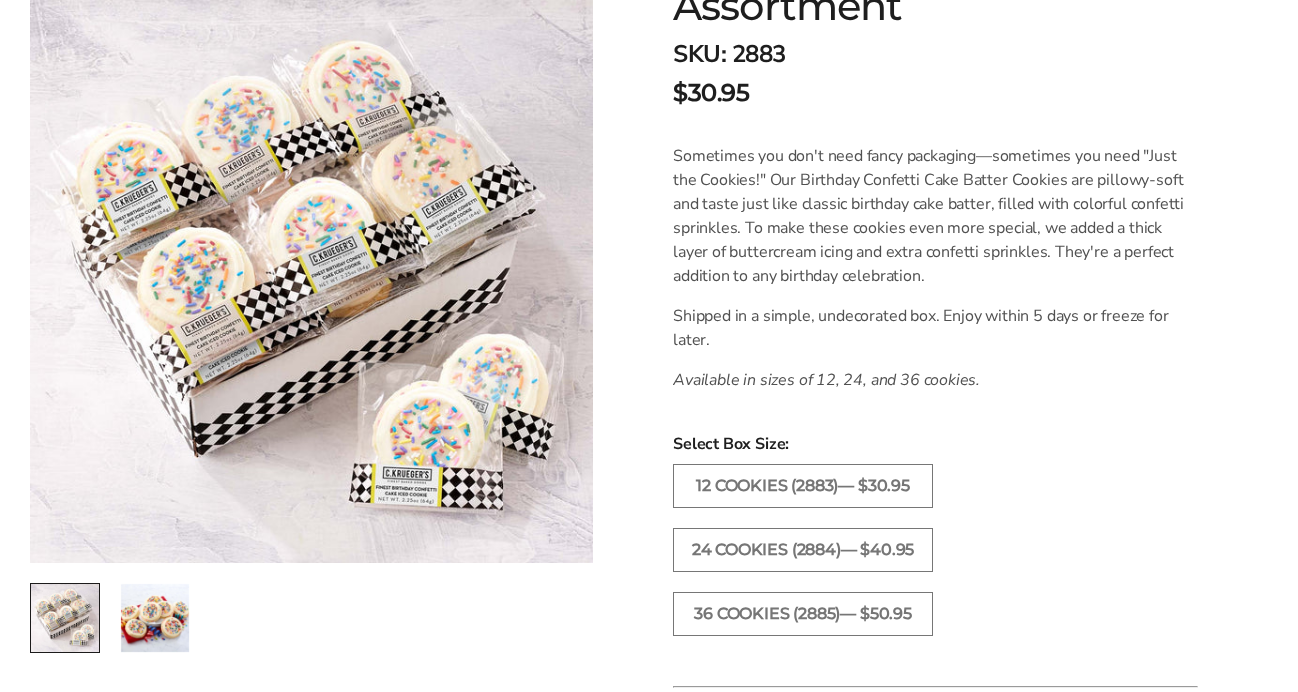 click at bounding box center [155, 618] 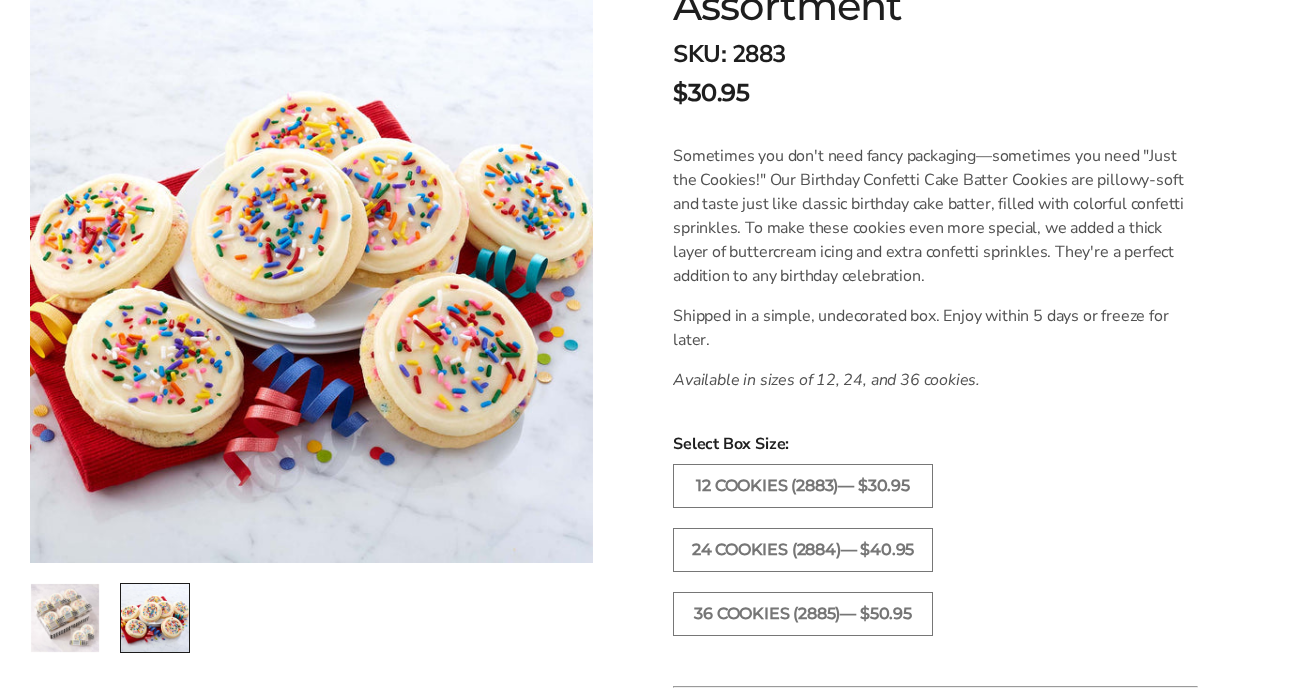 click at bounding box center (65, 618) 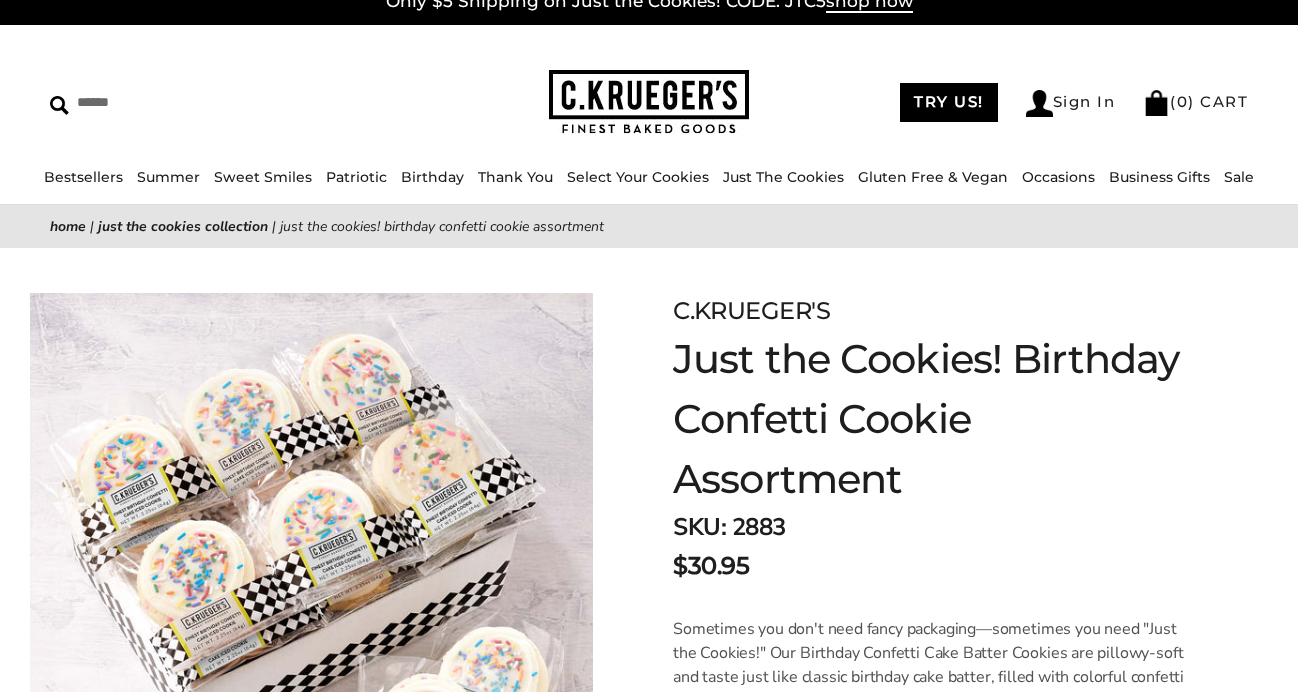 scroll, scrollTop: 33, scrollLeft: 0, axis: vertical 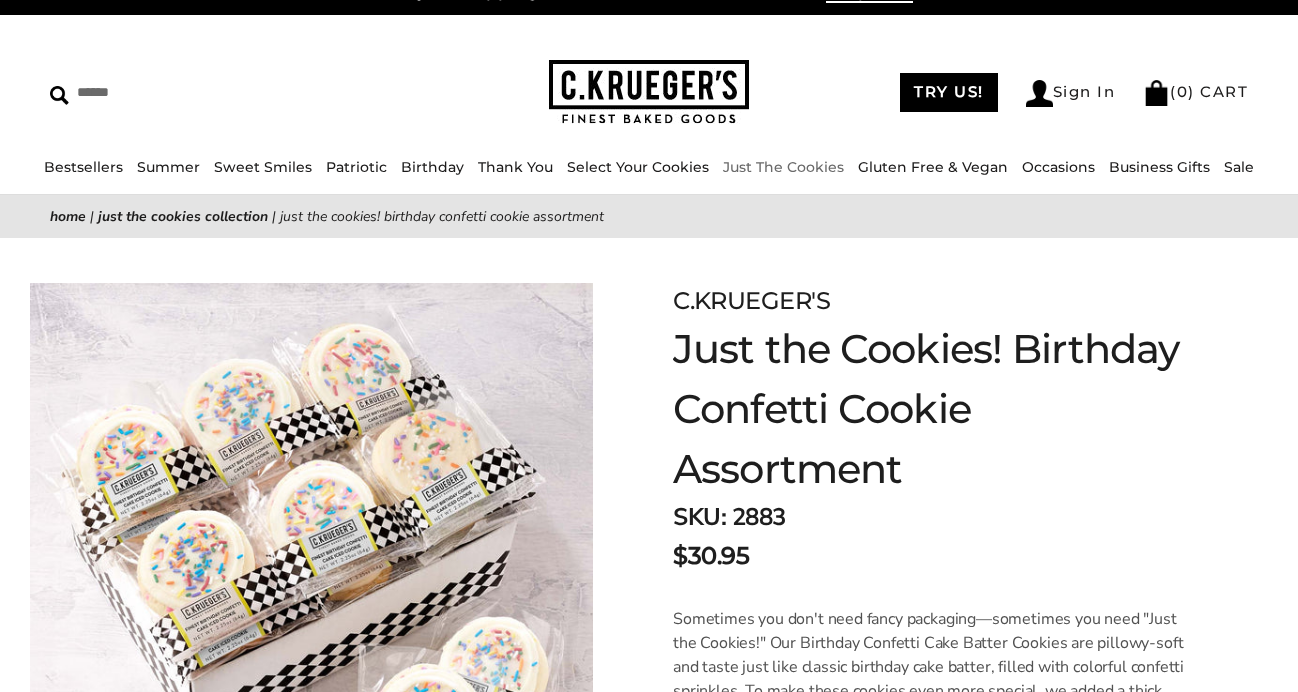 click on "Just The Cookies" at bounding box center [783, 167] 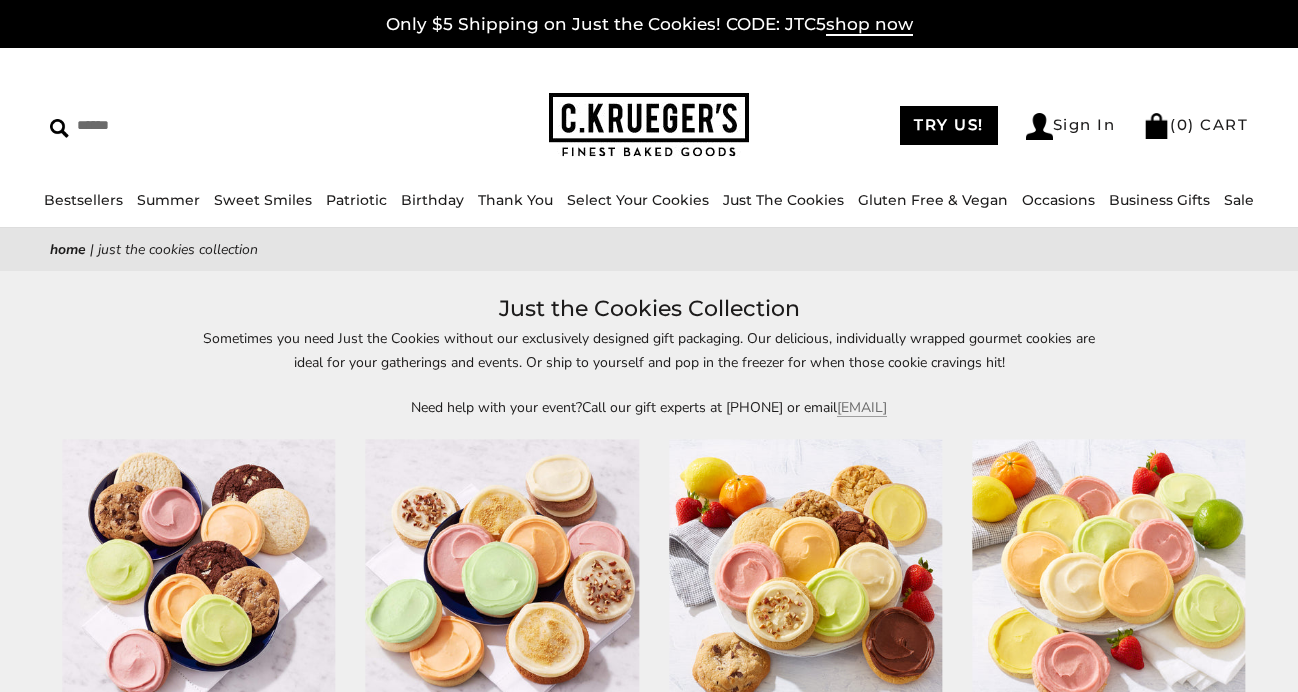 scroll, scrollTop: 0, scrollLeft: 0, axis: both 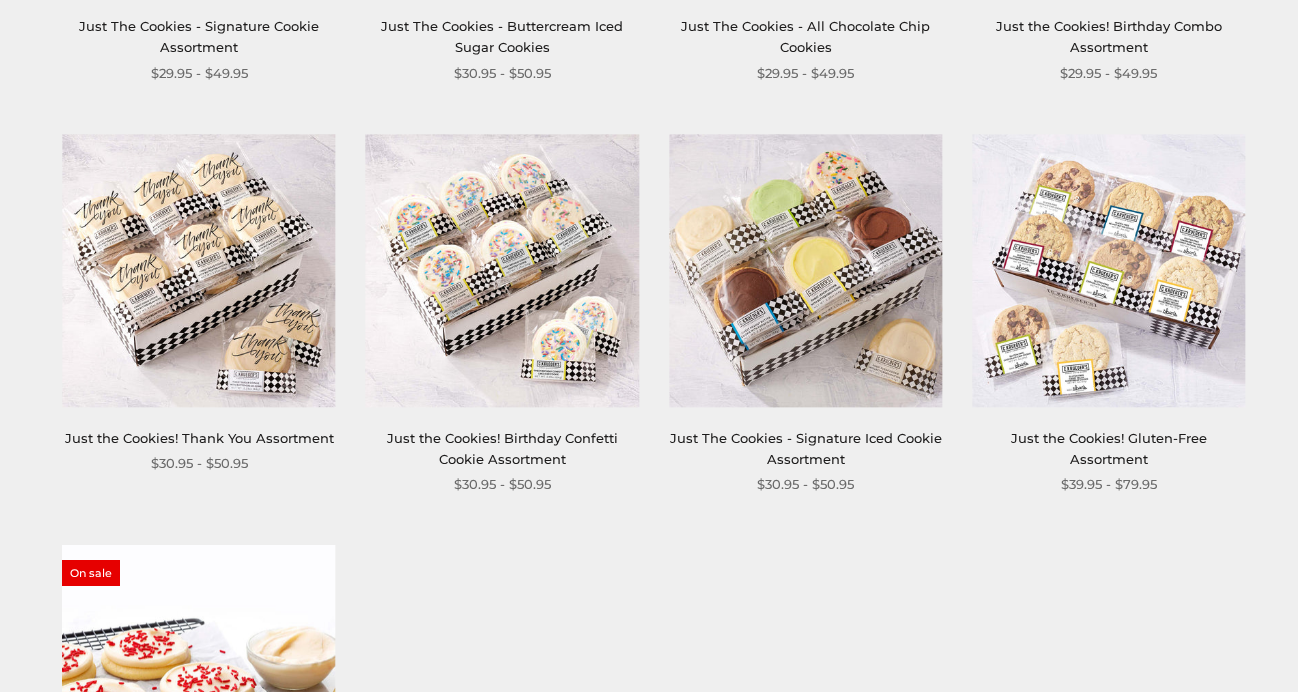 click at bounding box center (502, 270) 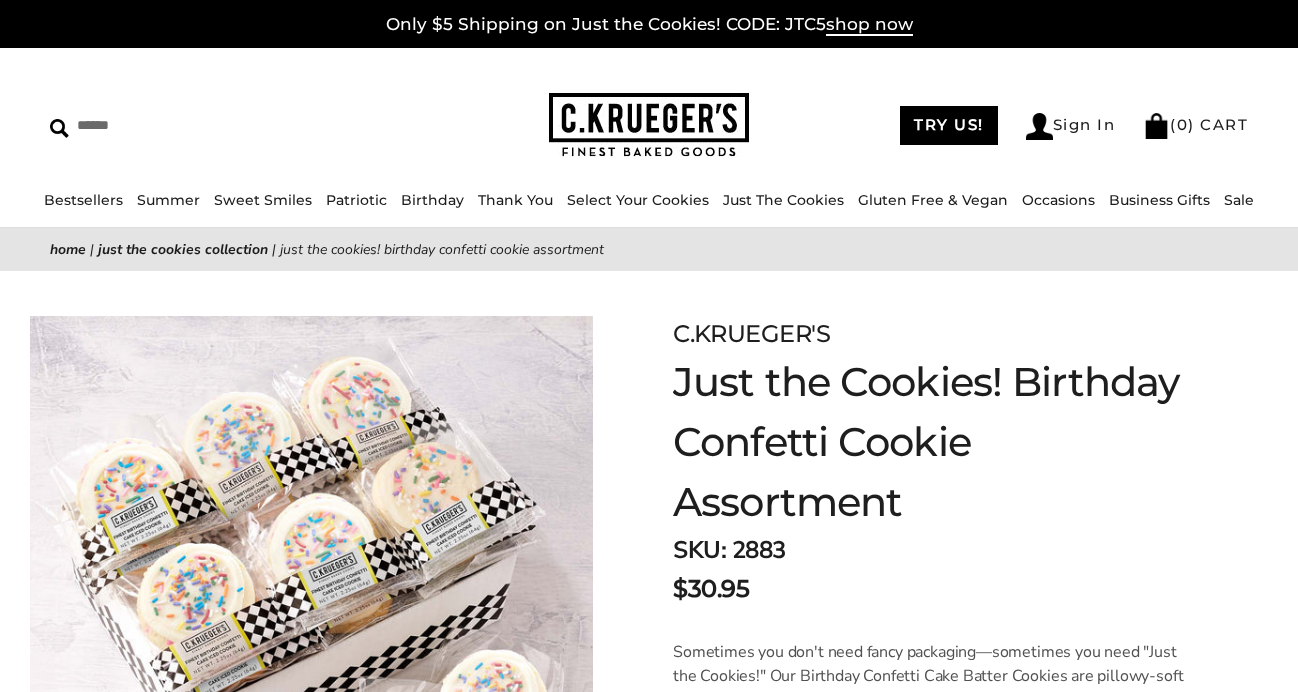 scroll, scrollTop: 0, scrollLeft: 0, axis: both 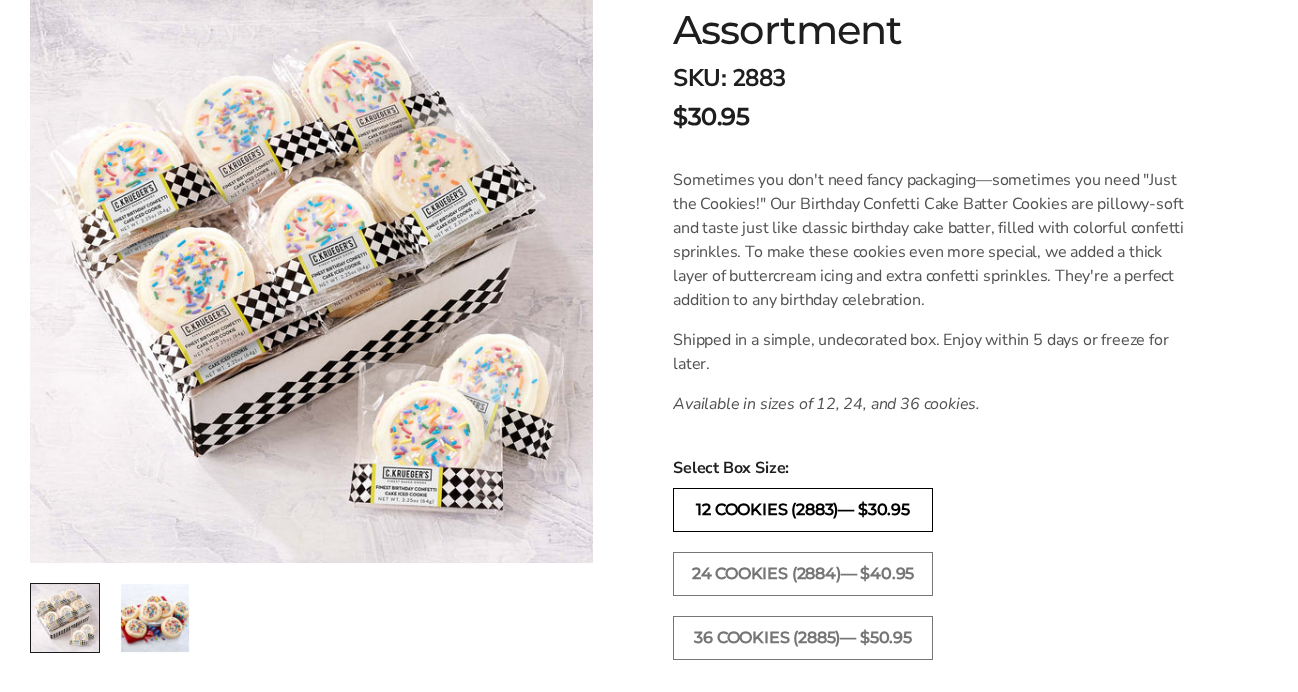 click on "12 COOKIES (2883)— $30.95" at bounding box center (803, 510) 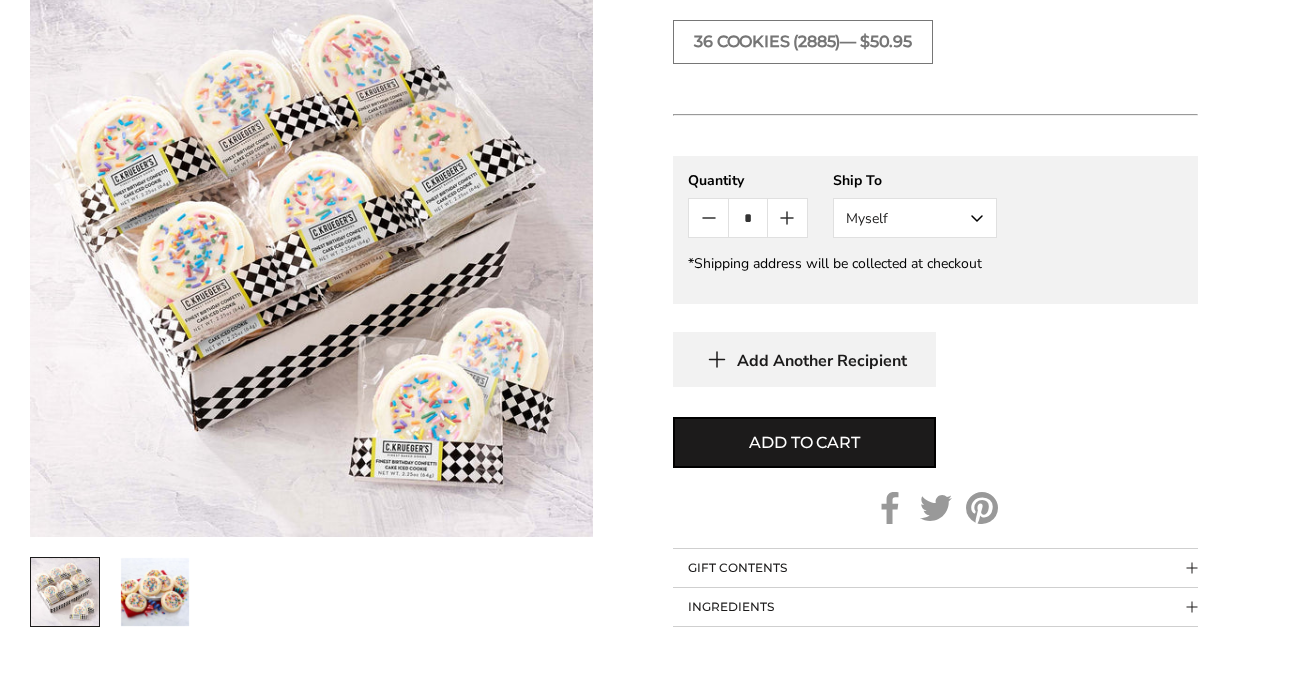 scroll, scrollTop: 1069, scrollLeft: 0, axis: vertical 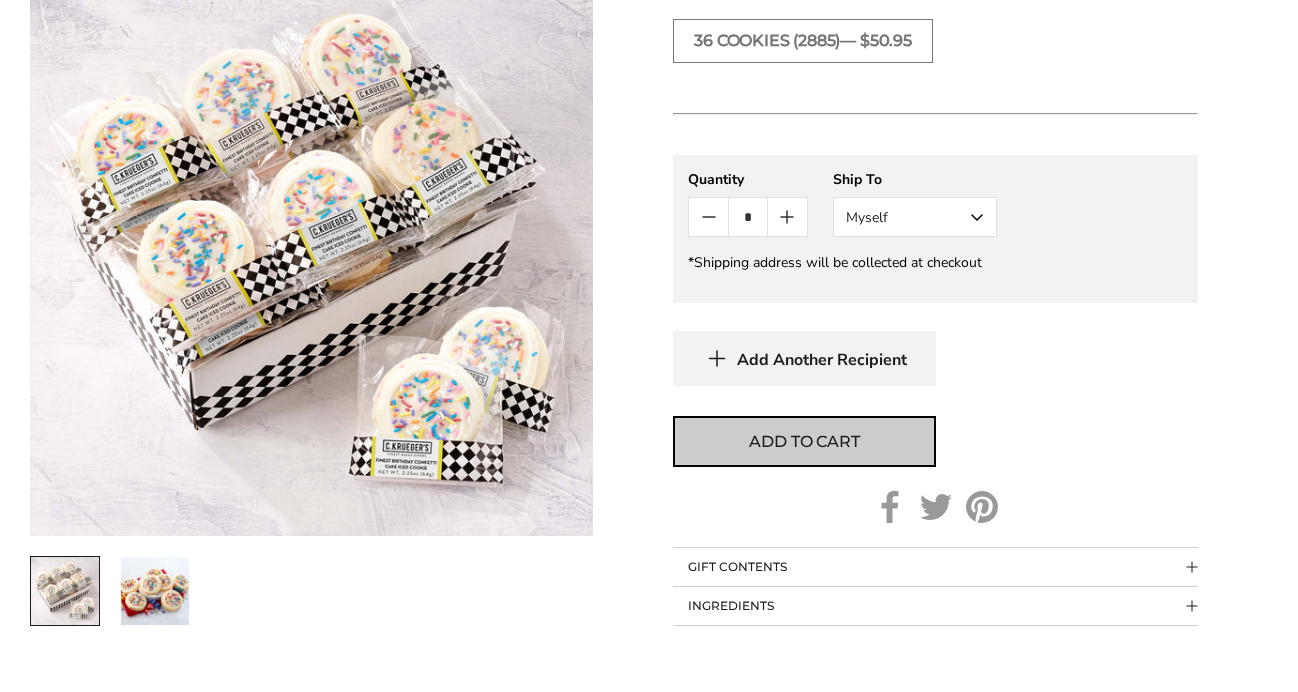 click on "Add to cart" at bounding box center [804, 442] 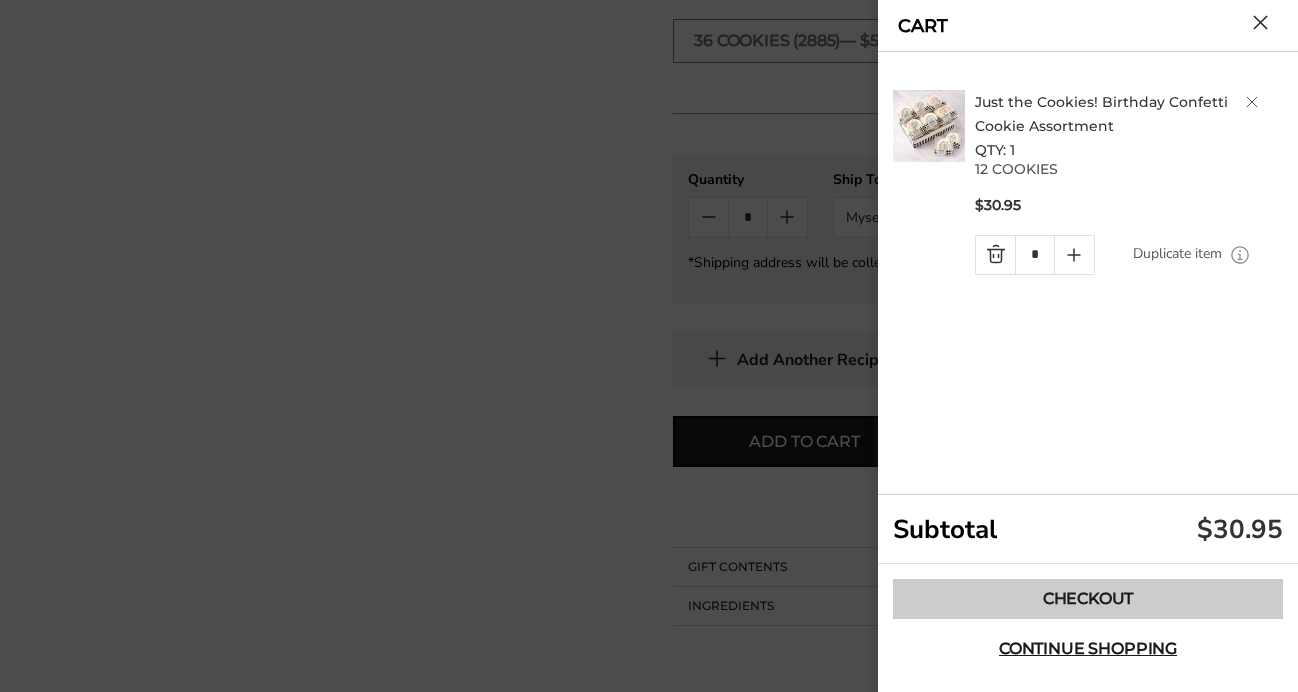 click on "Checkout" at bounding box center (1088, 599) 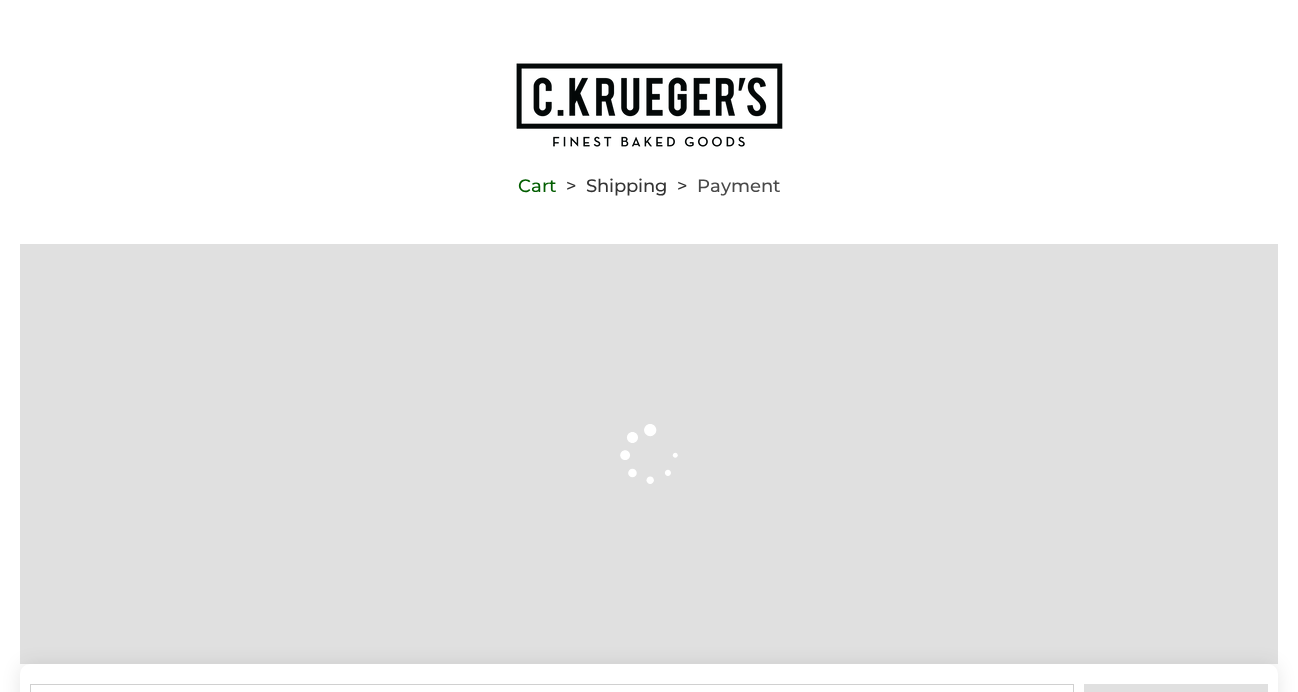 scroll, scrollTop: 0, scrollLeft: 0, axis: both 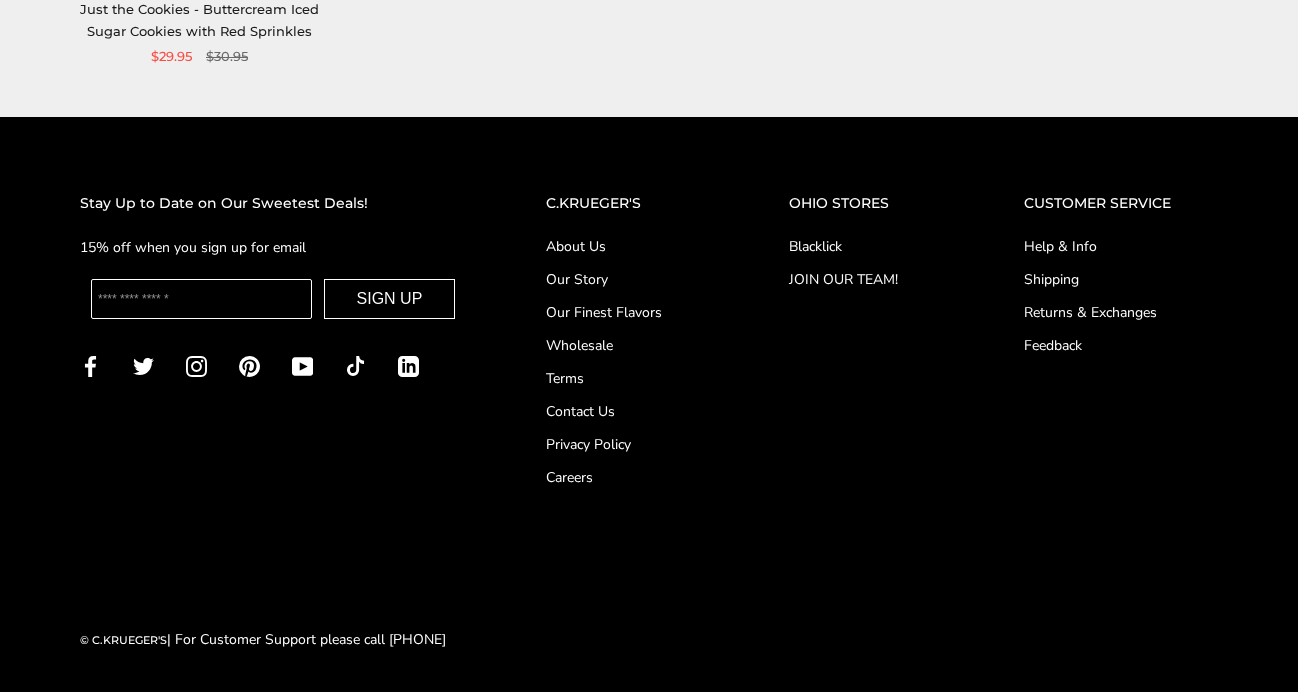 click on "Help & Info" at bounding box center (1121, 246) 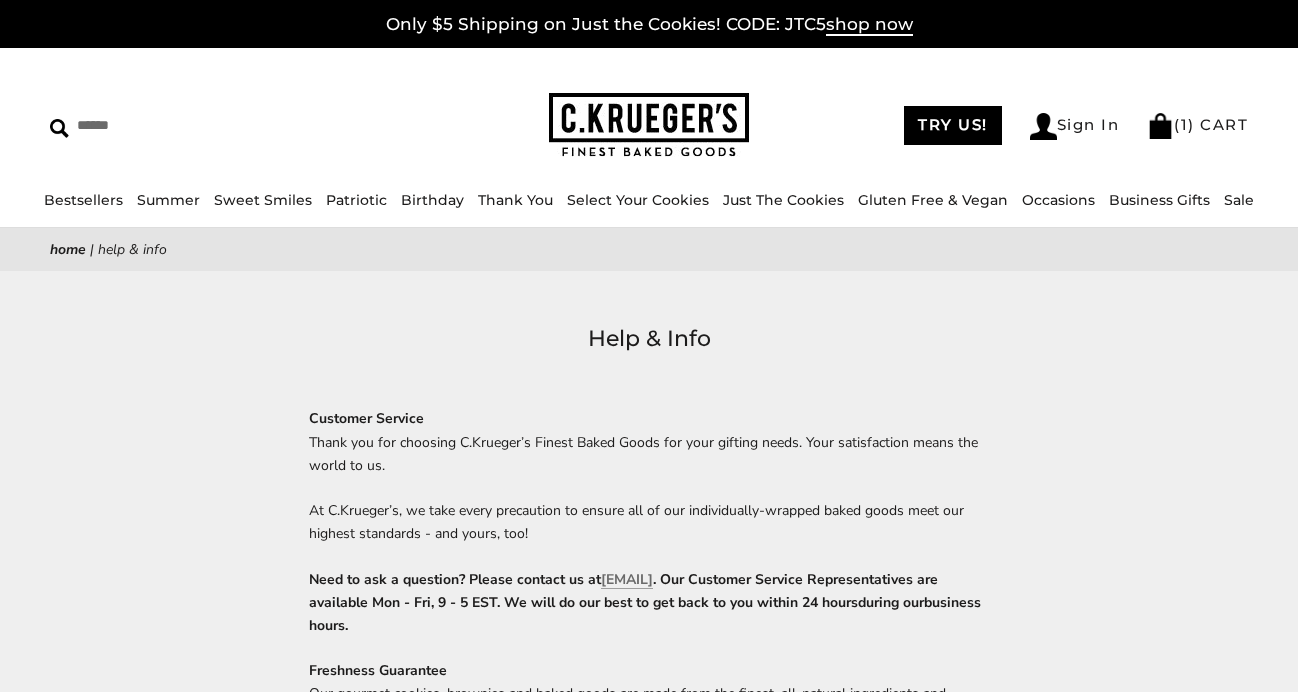 scroll, scrollTop: 0, scrollLeft: 0, axis: both 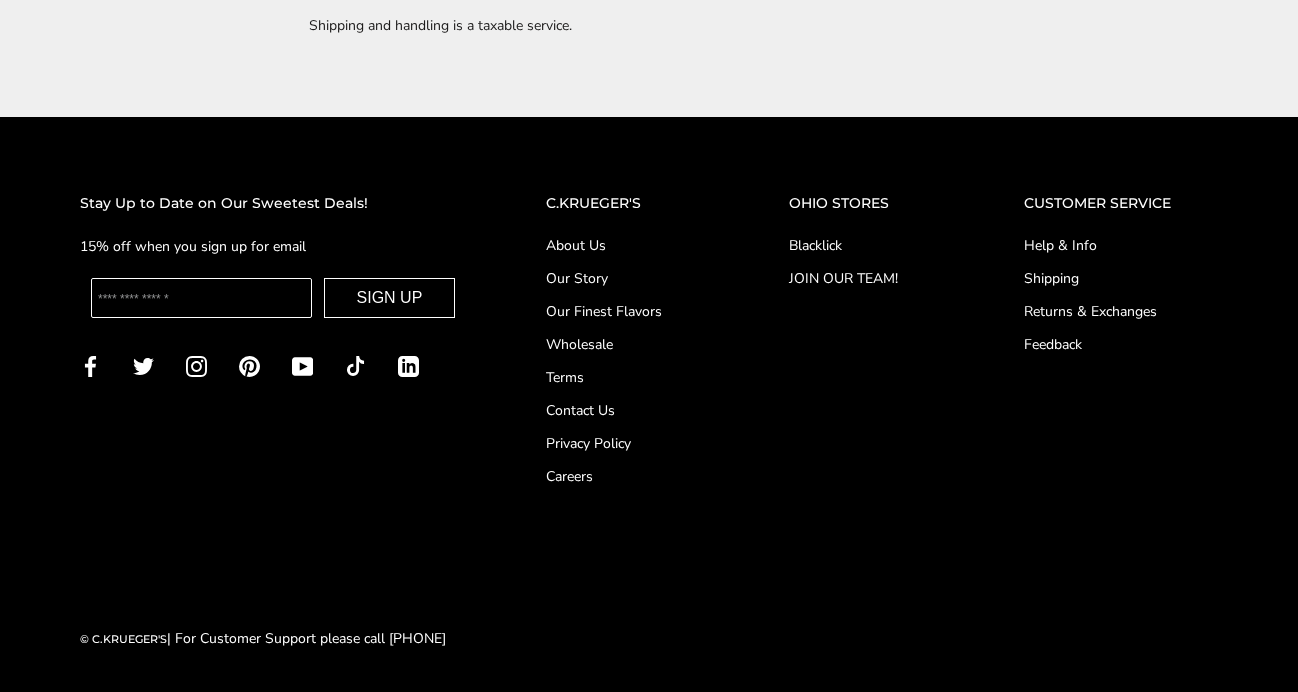 click on "About Us" at bounding box center [627, 245] 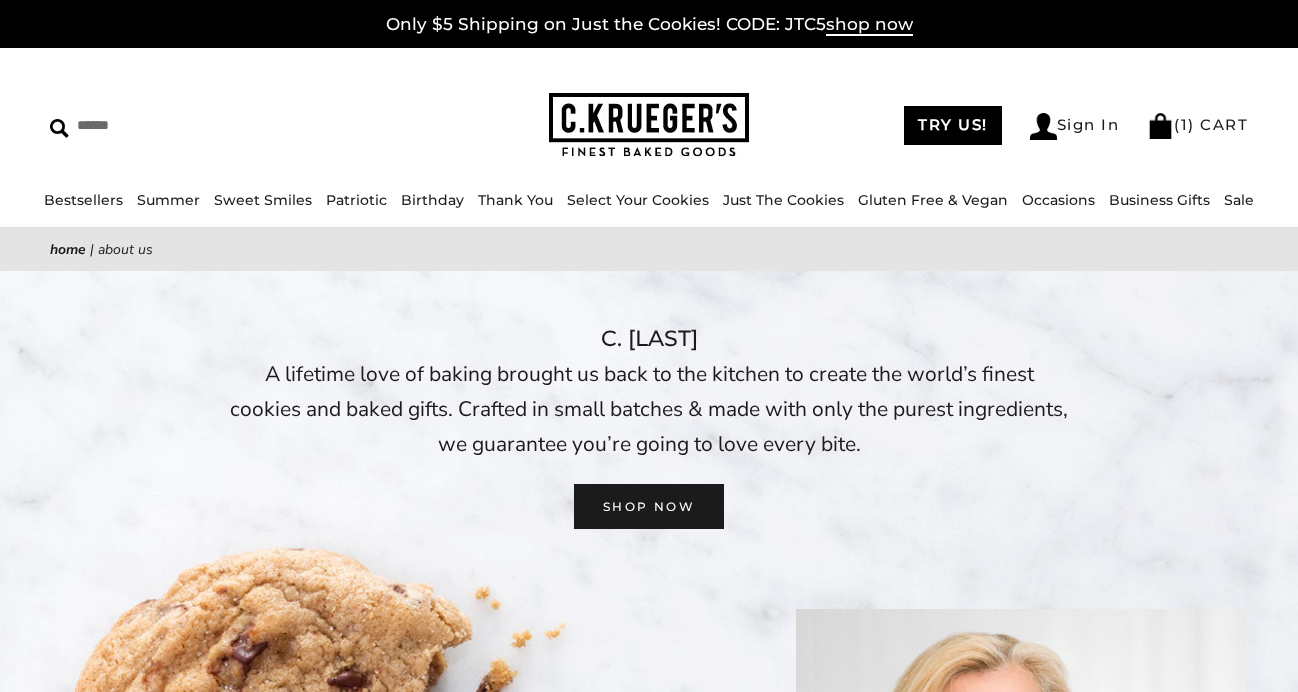 scroll, scrollTop: 0, scrollLeft: 0, axis: both 